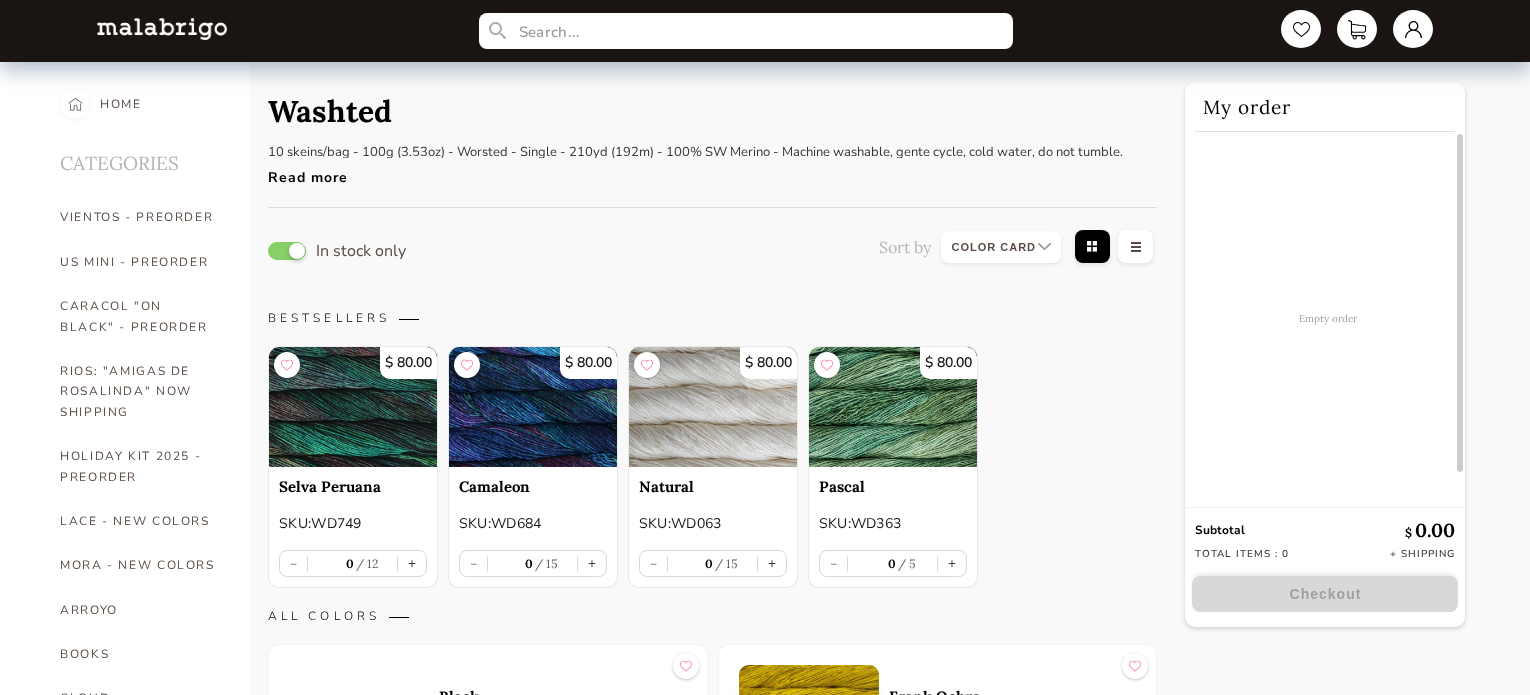 select on "INDEX" 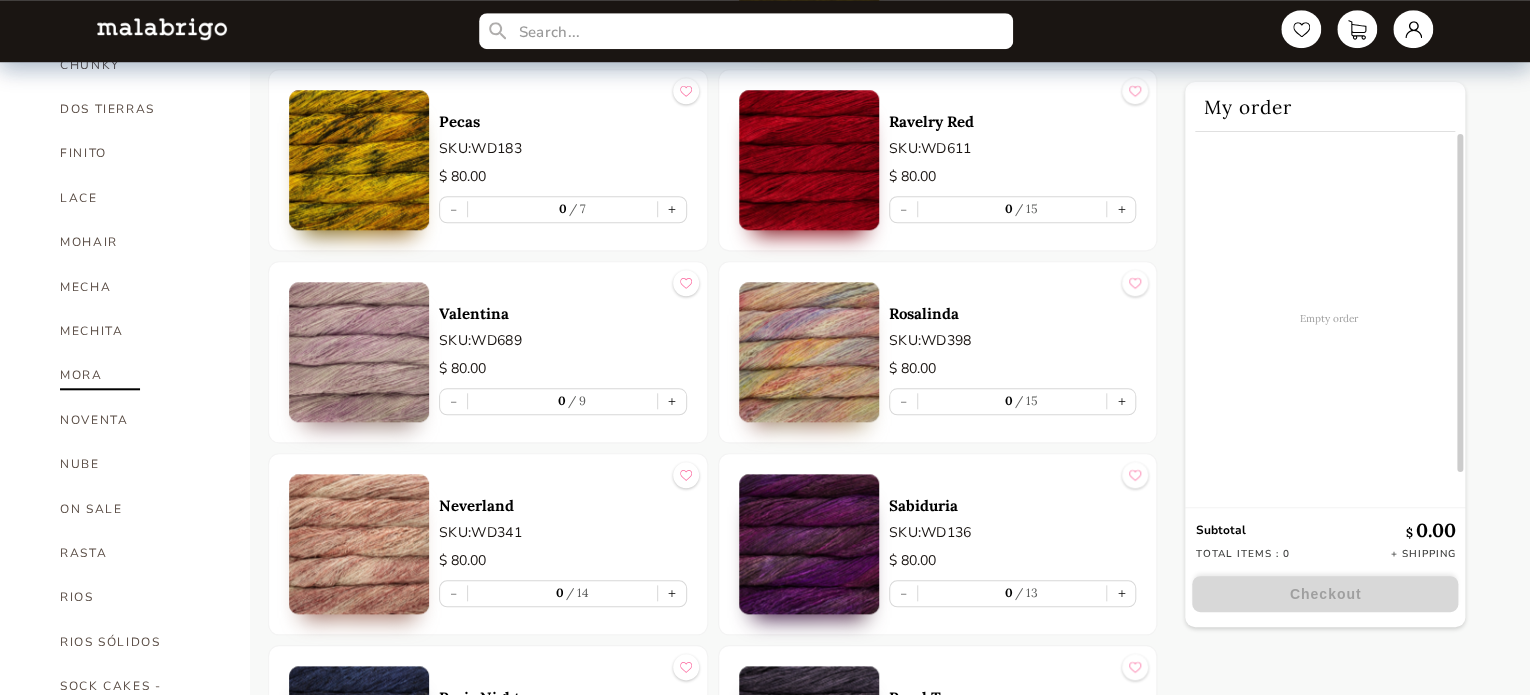 scroll, scrollTop: 800, scrollLeft: 0, axis: vertical 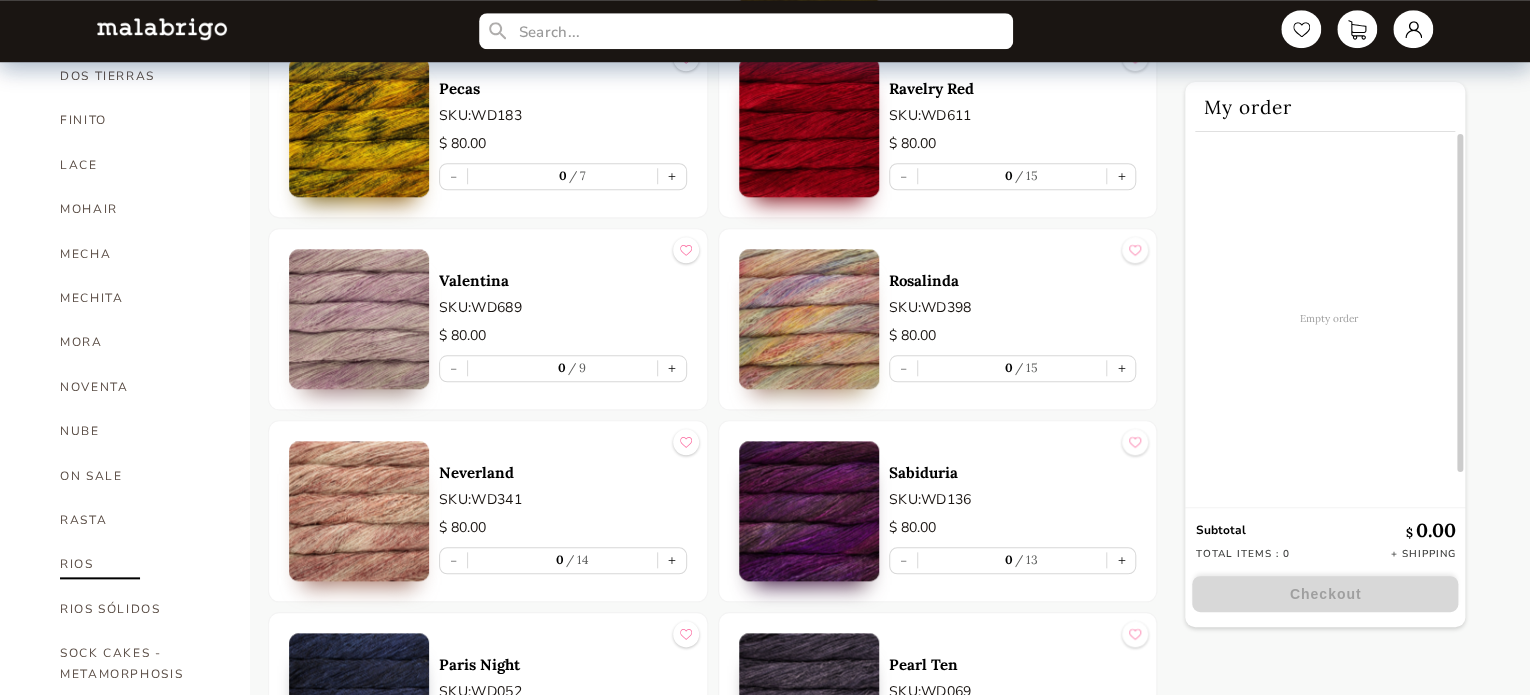 click on "RIOS" at bounding box center (140, 564) 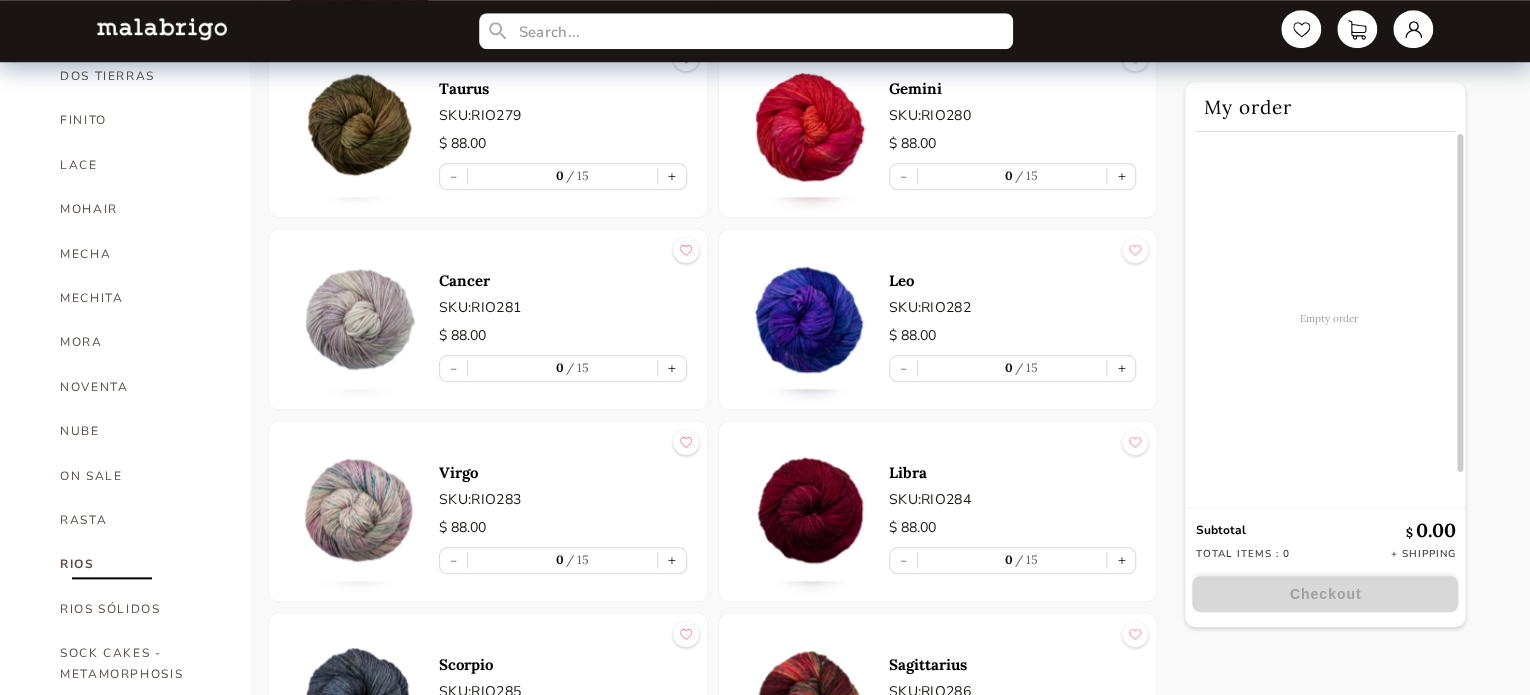 click at bounding box center [809, 127] 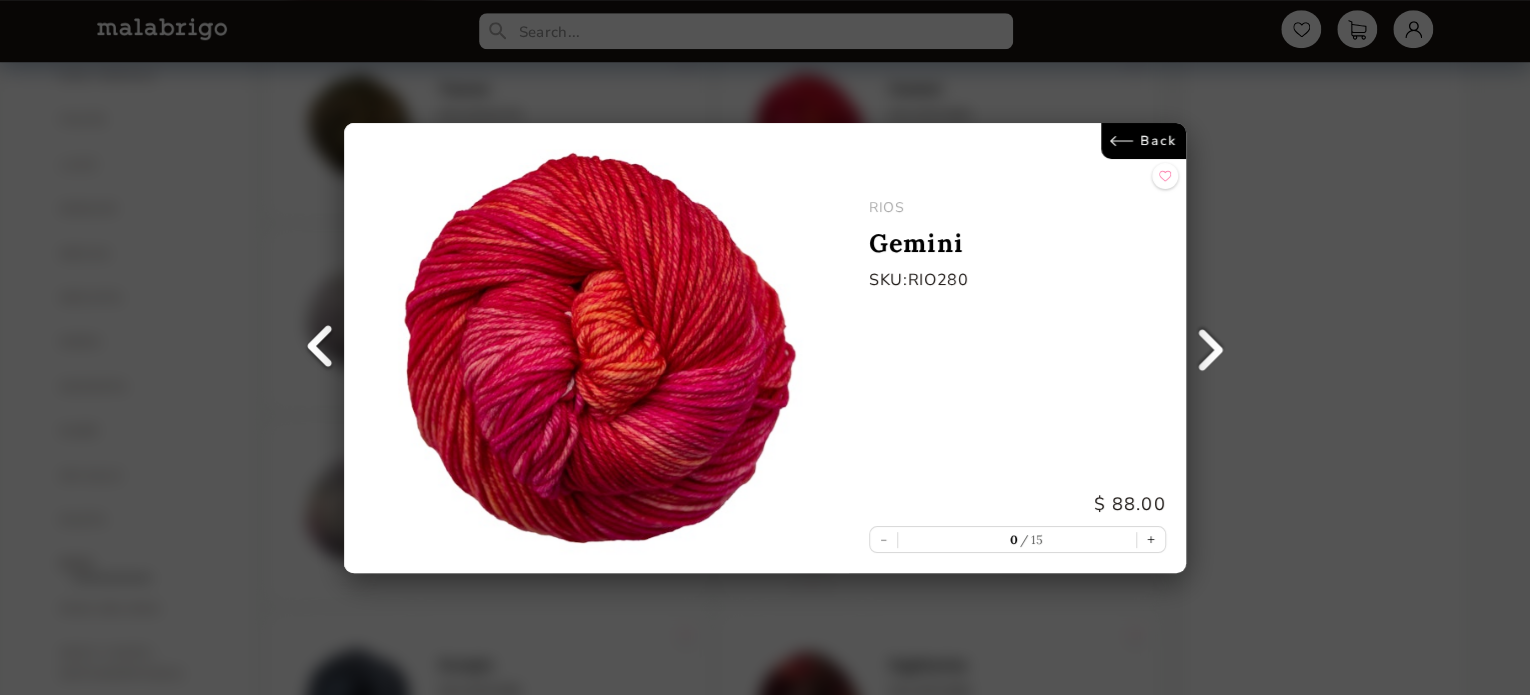 click on "Back" at bounding box center (1143, 141) 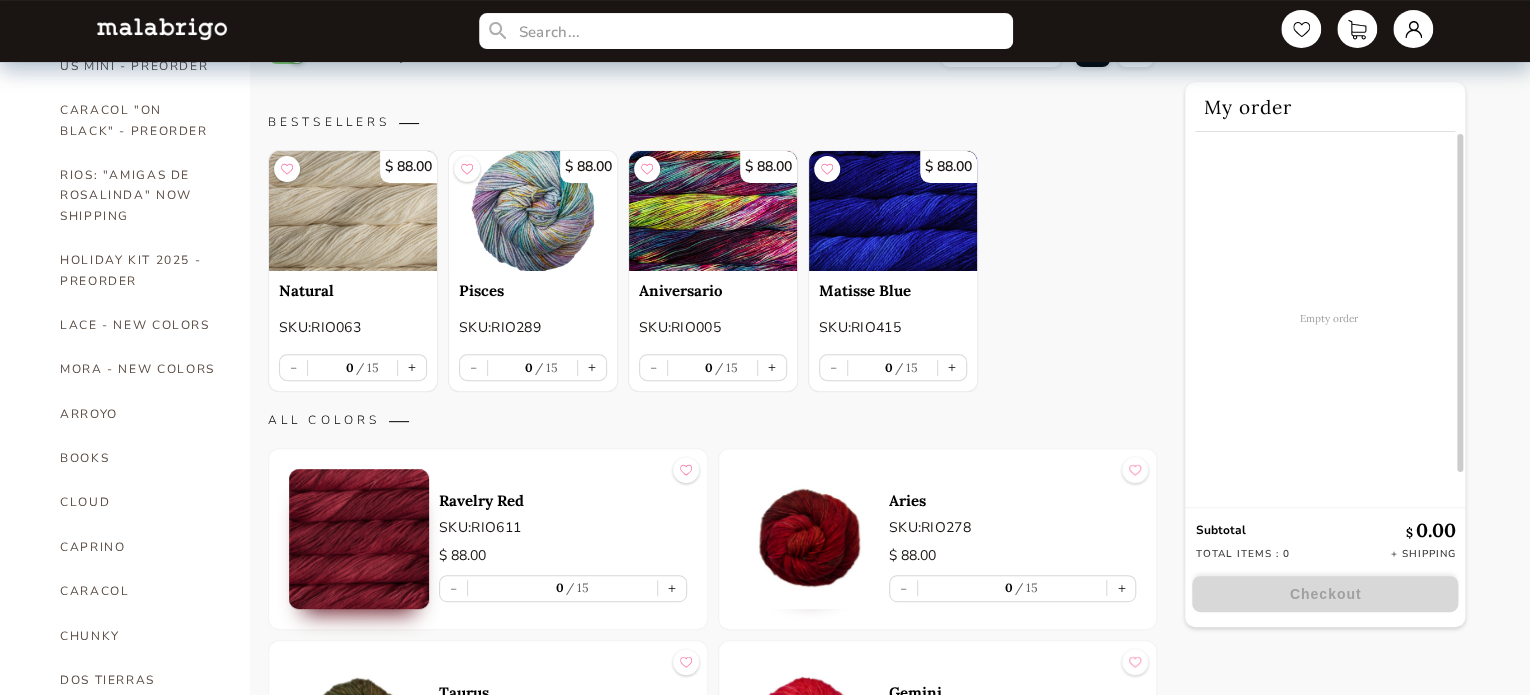 scroll, scrollTop: 200, scrollLeft: 0, axis: vertical 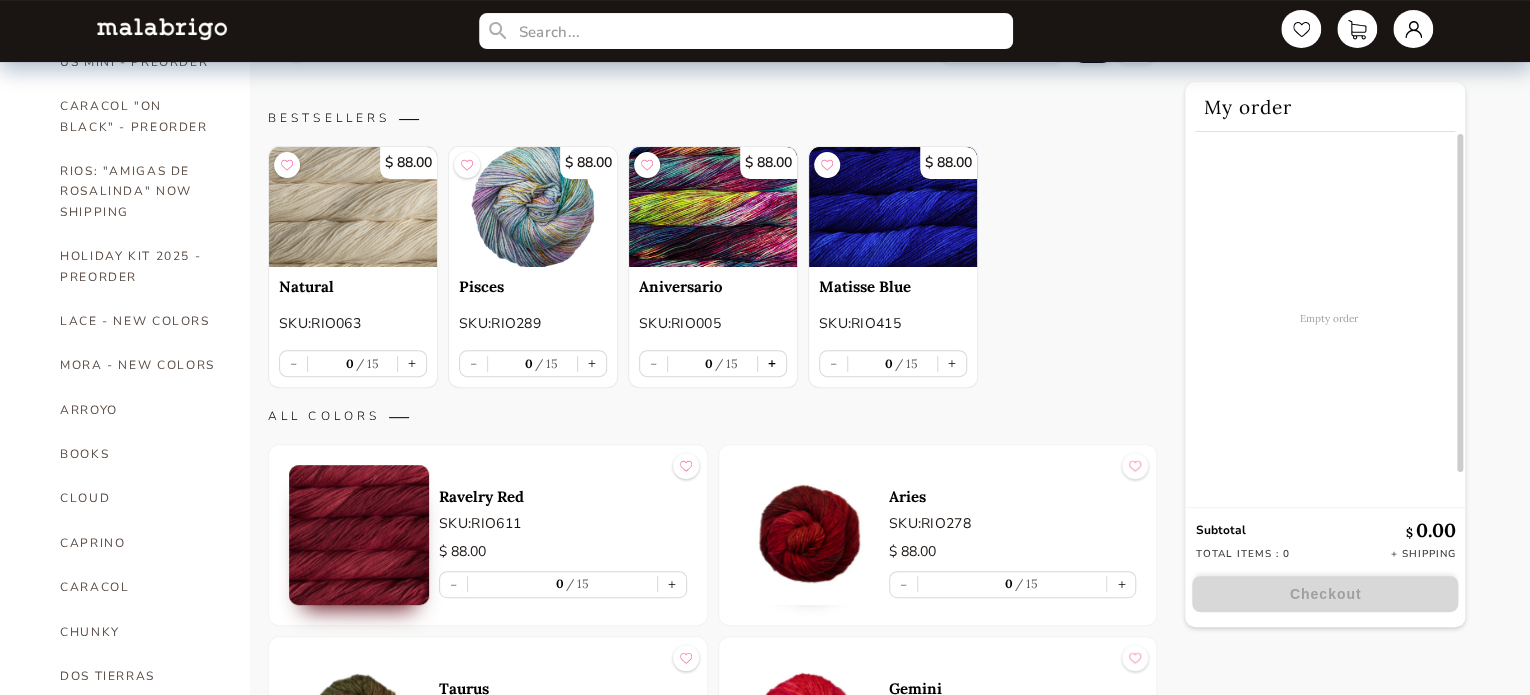 click on "+" at bounding box center [772, 363] 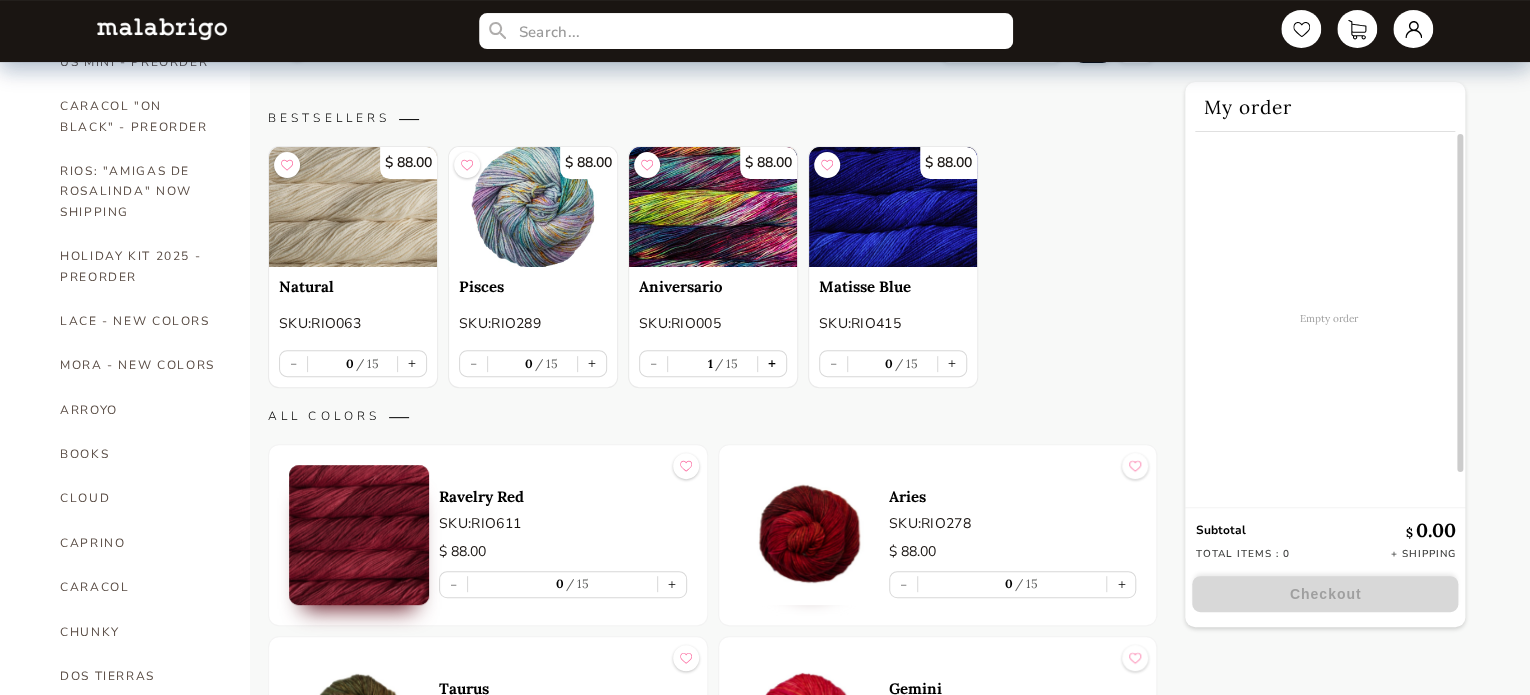 type on "1" 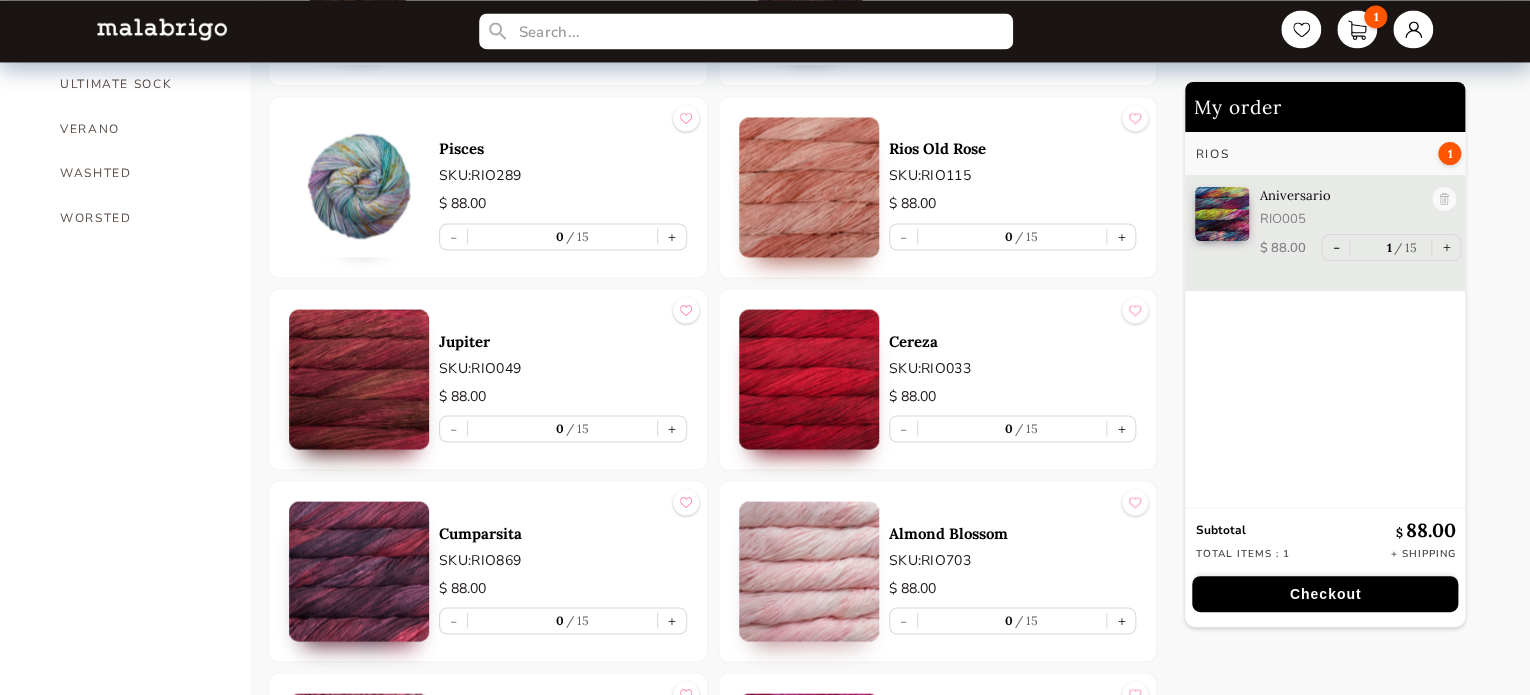 scroll, scrollTop: 2100, scrollLeft: 0, axis: vertical 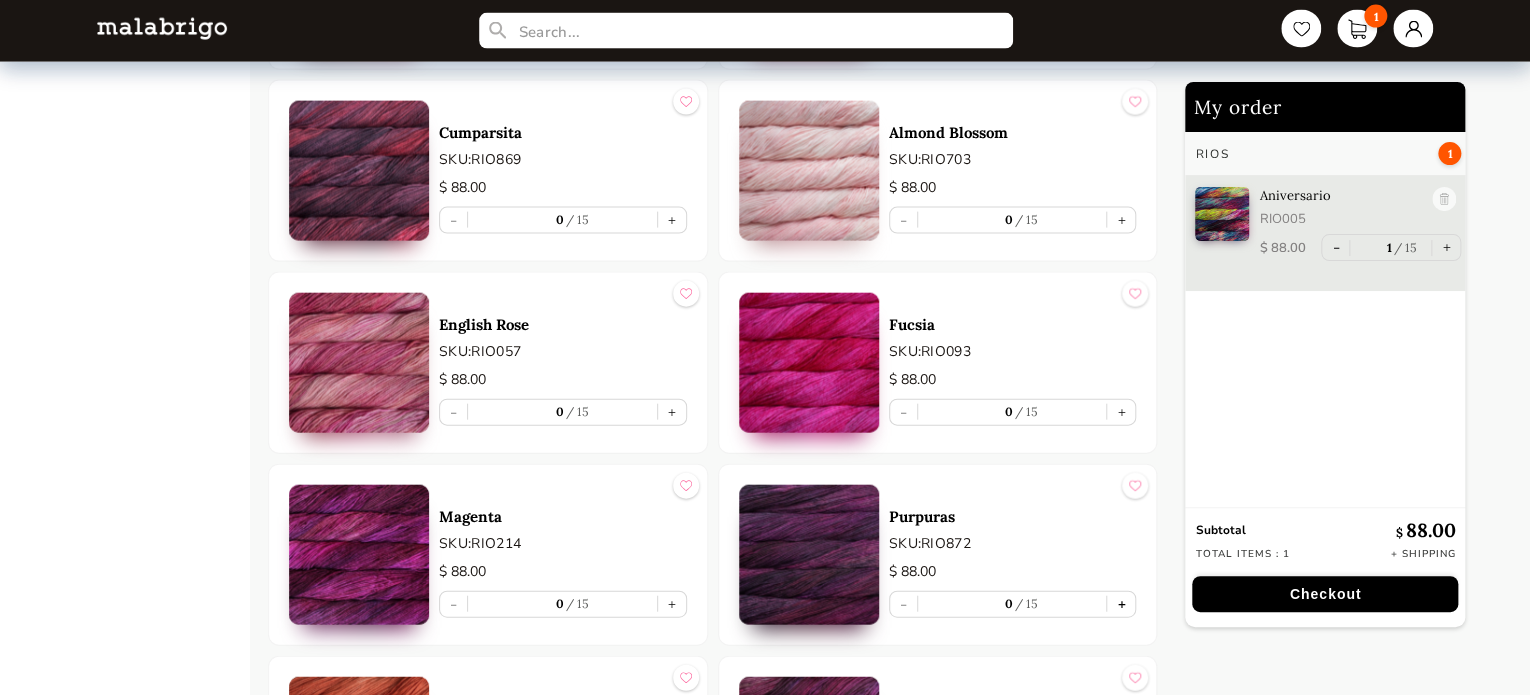 click on "+" at bounding box center (1121, 604) 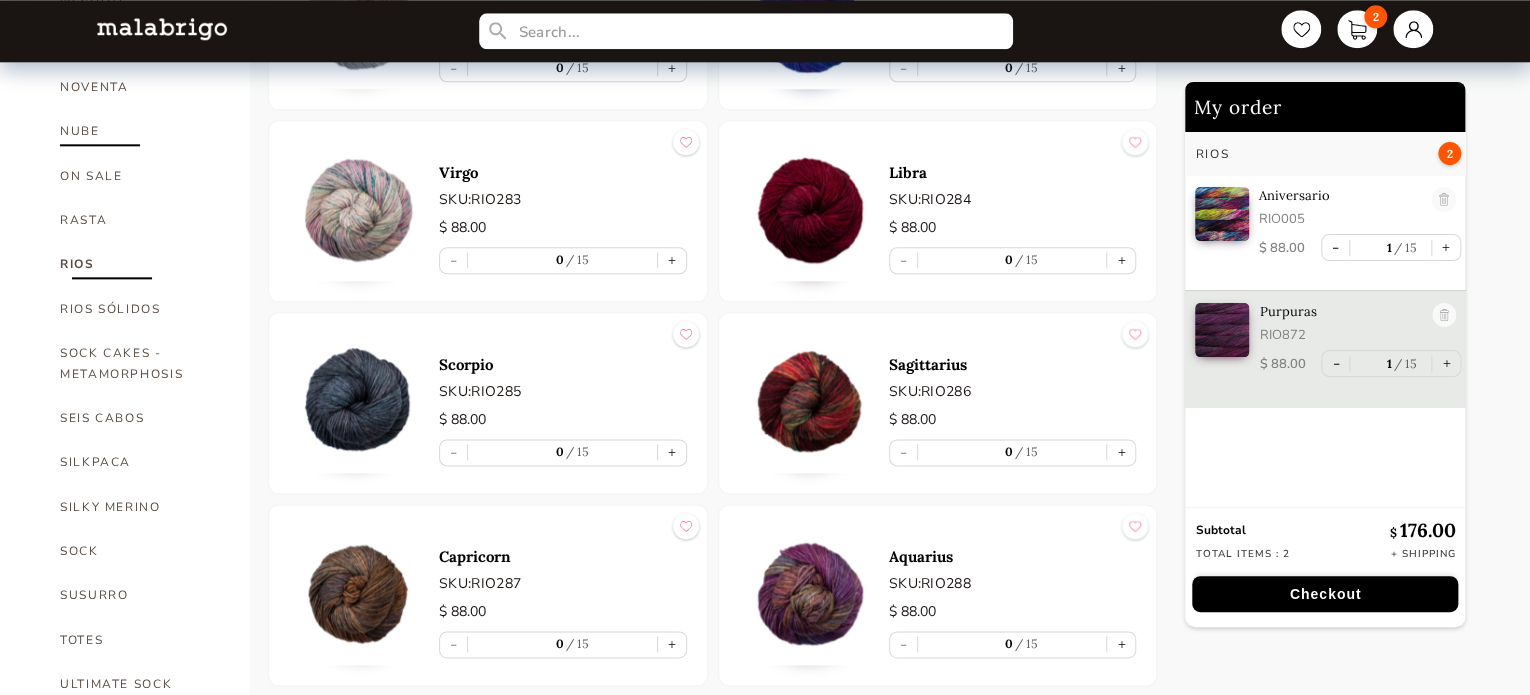 scroll, scrollTop: 1200, scrollLeft: 0, axis: vertical 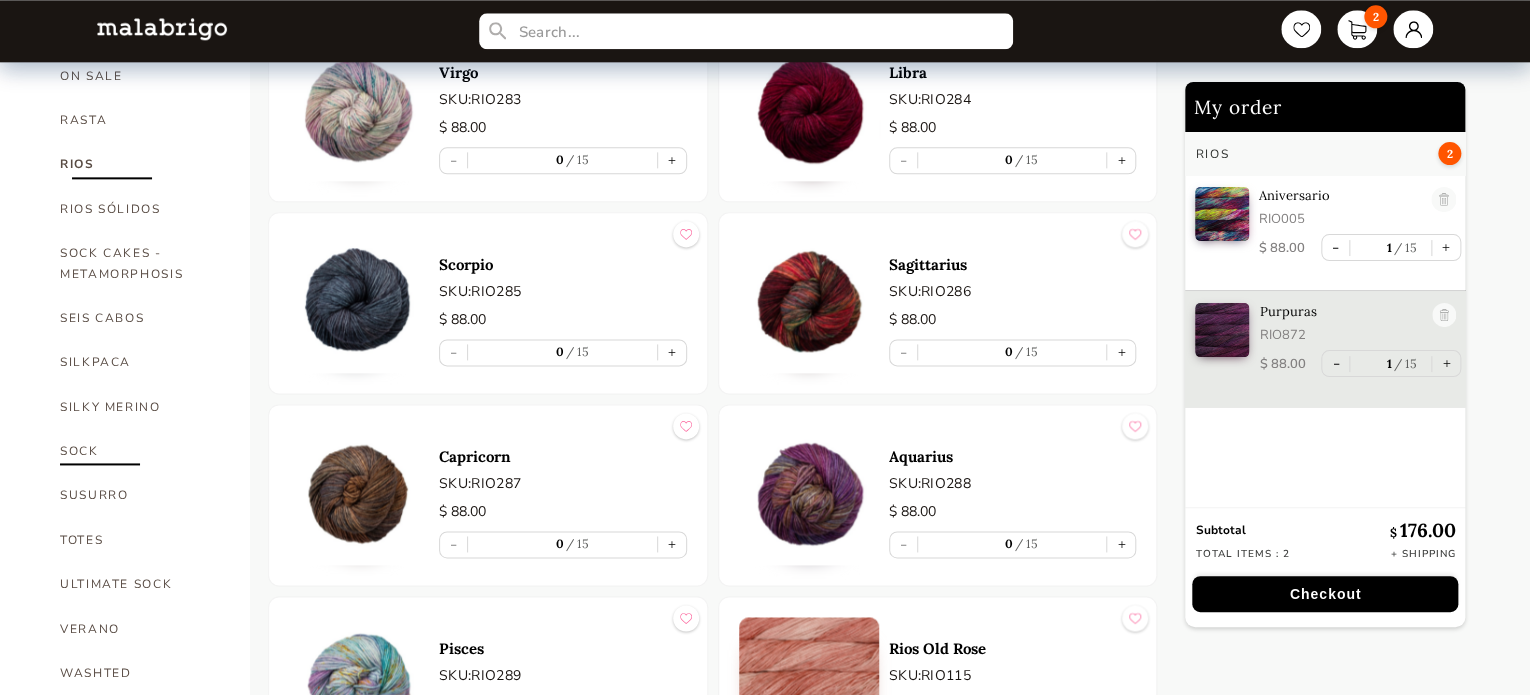 click on "SOCK" at bounding box center [140, 451] 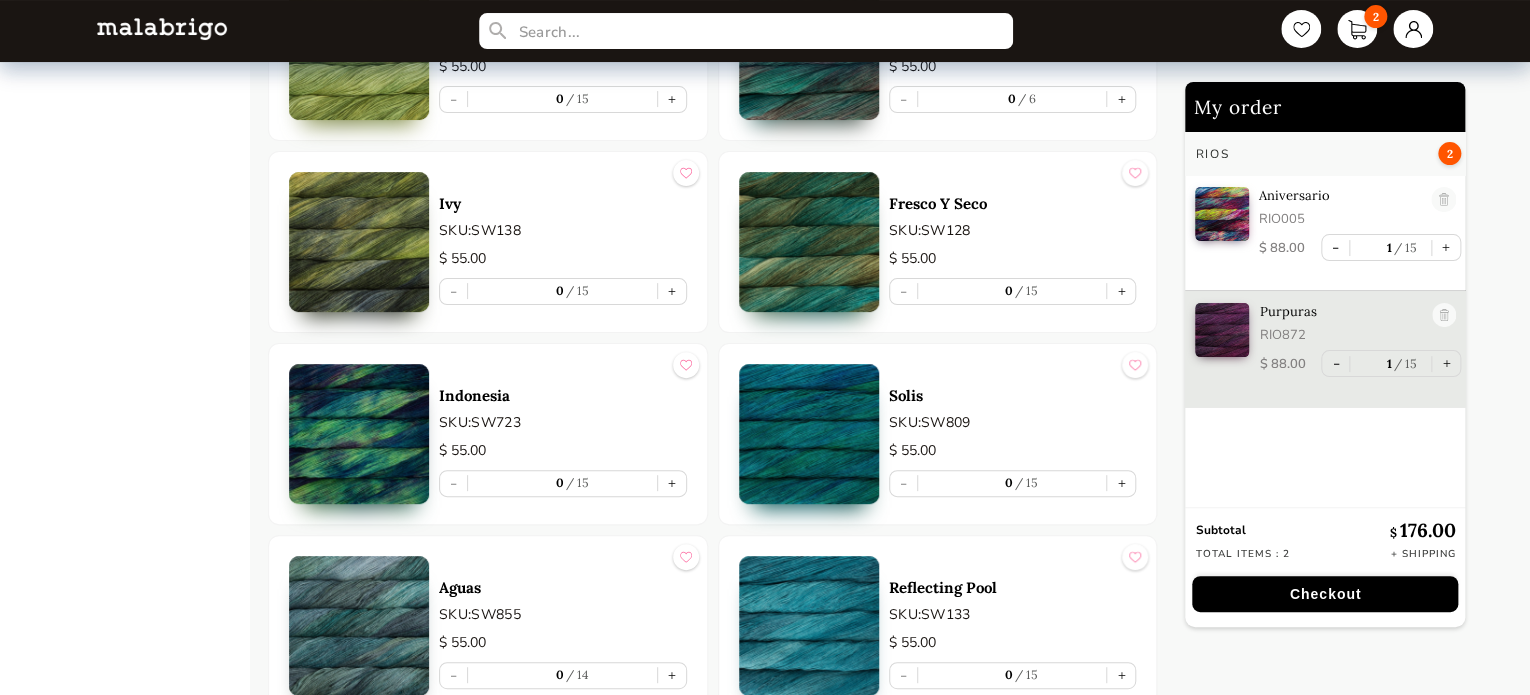 scroll, scrollTop: 4000, scrollLeft: 0, axis: vertical 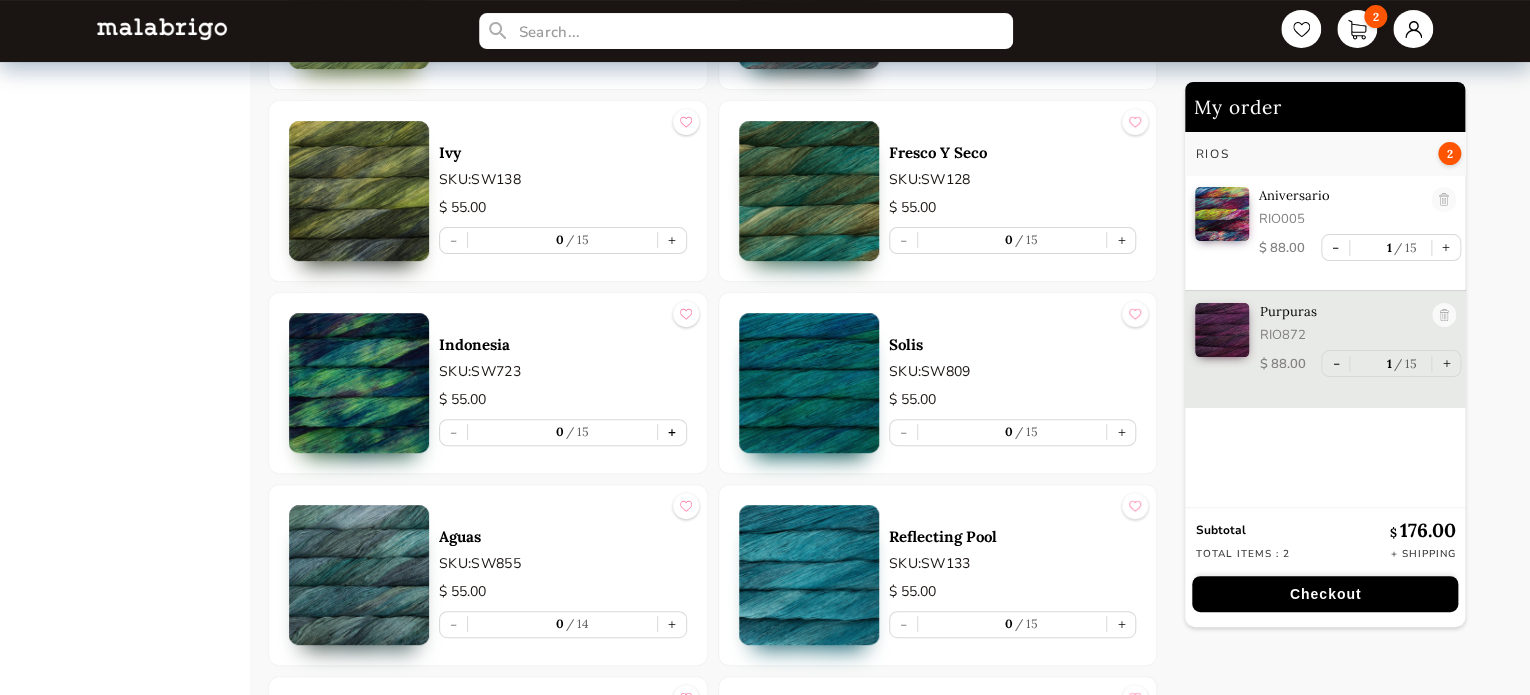 click on "+" at bounding box center (672, 432) 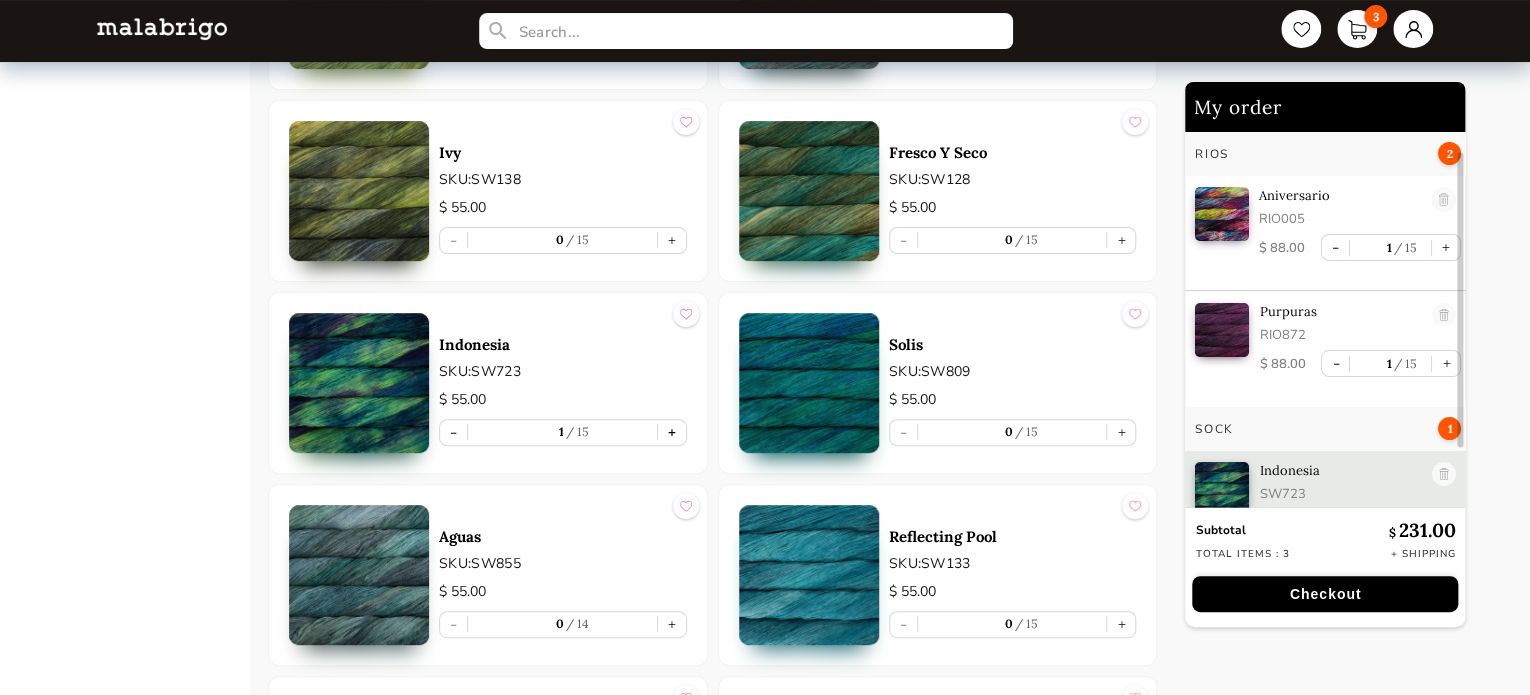 scroll, scrollTop: 36, scrollLeft: 0, axis: vertical 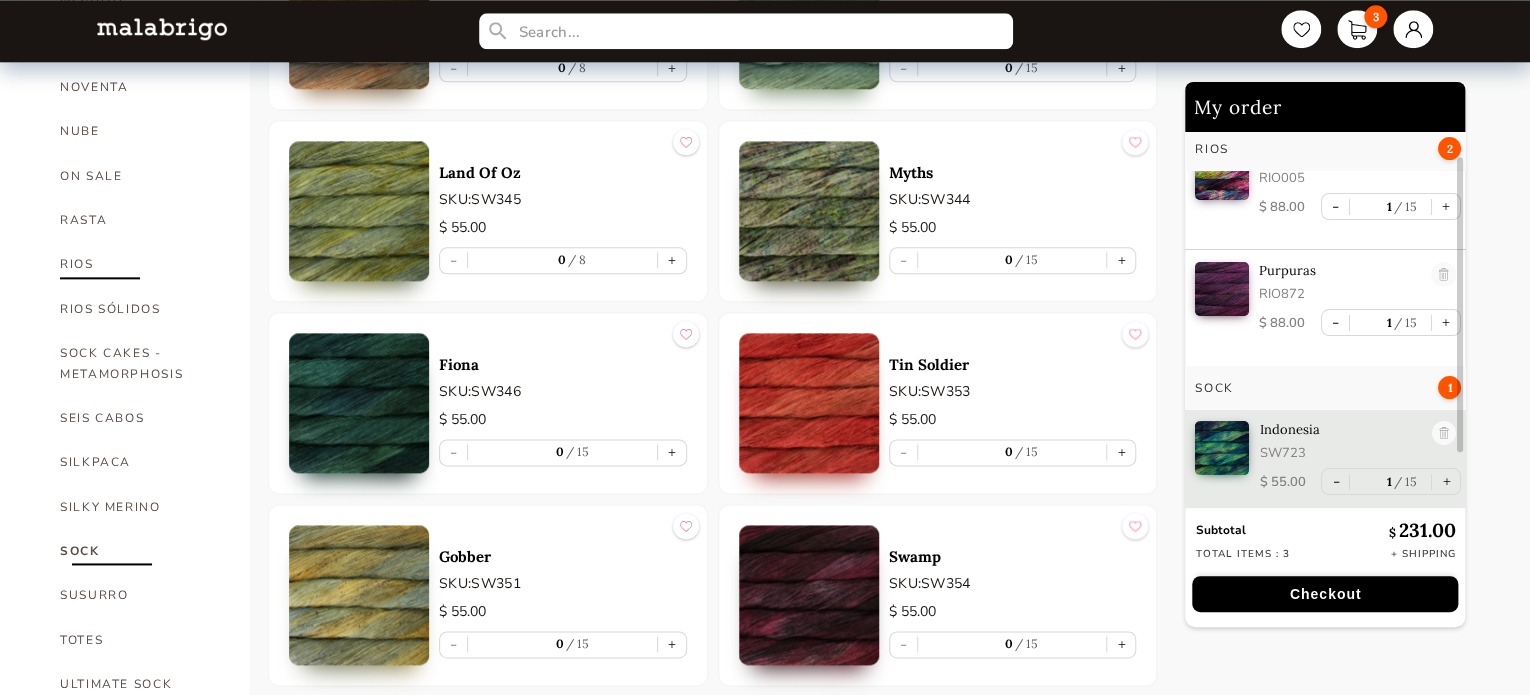 click on "RIOS" at bounding box center (140, 264) 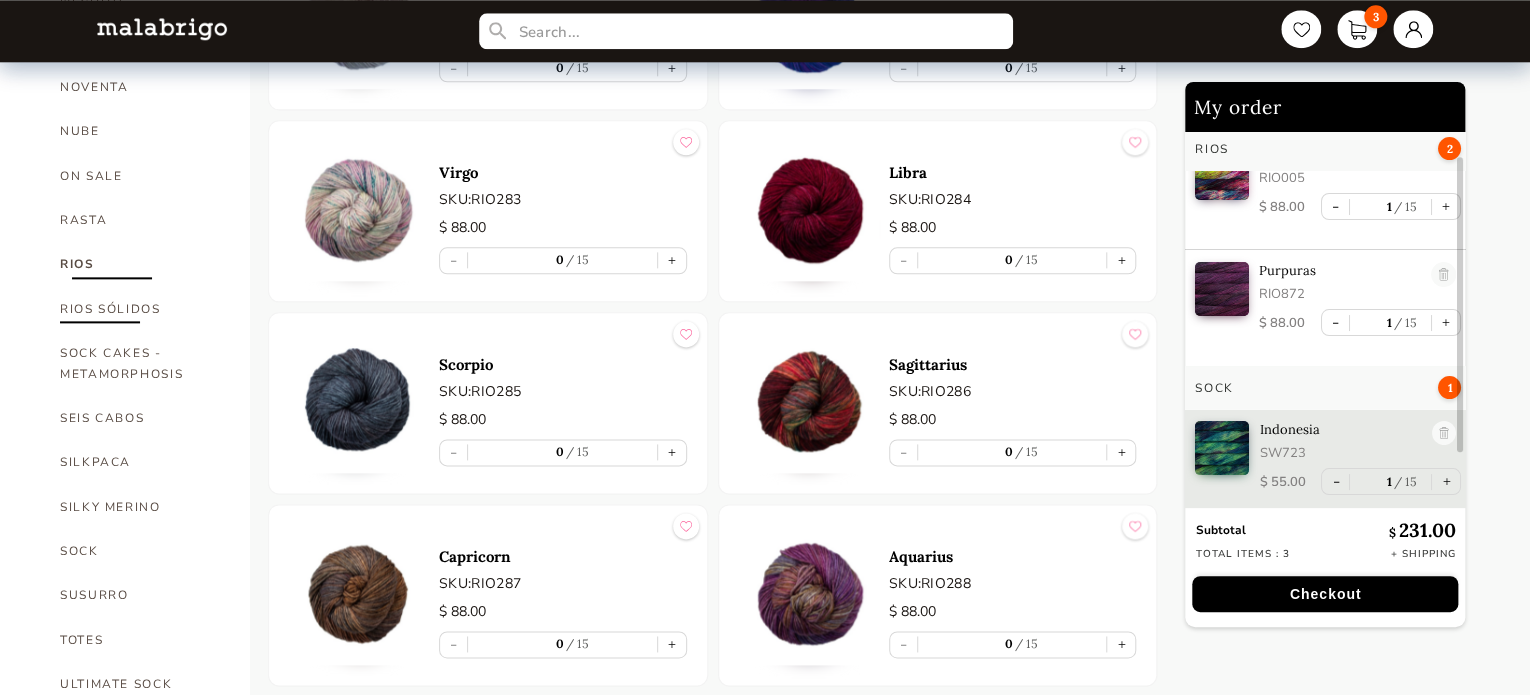 click on "RIOS SÓLIDOS" at bounding box center [140, 309] 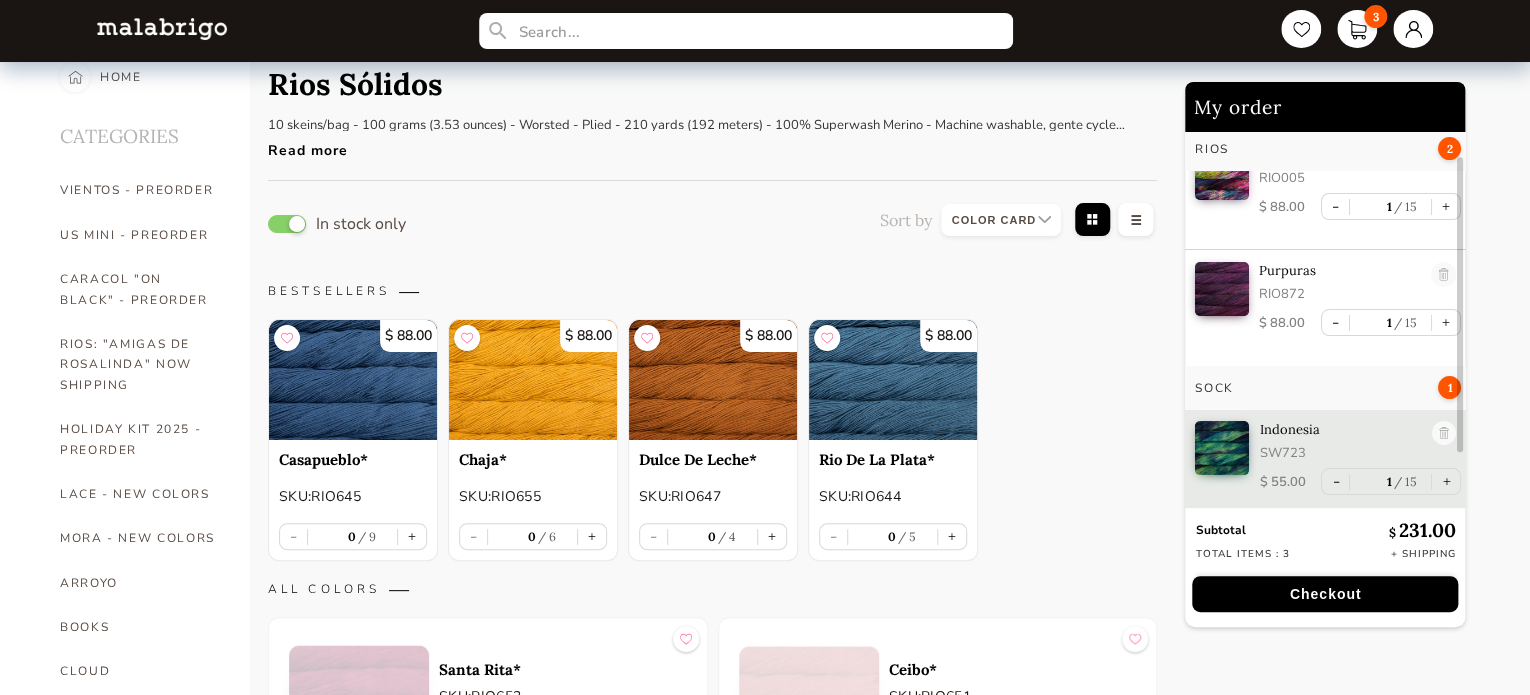 scroll, scrollTop: 26, scrollLeft: 0, axis: vertical 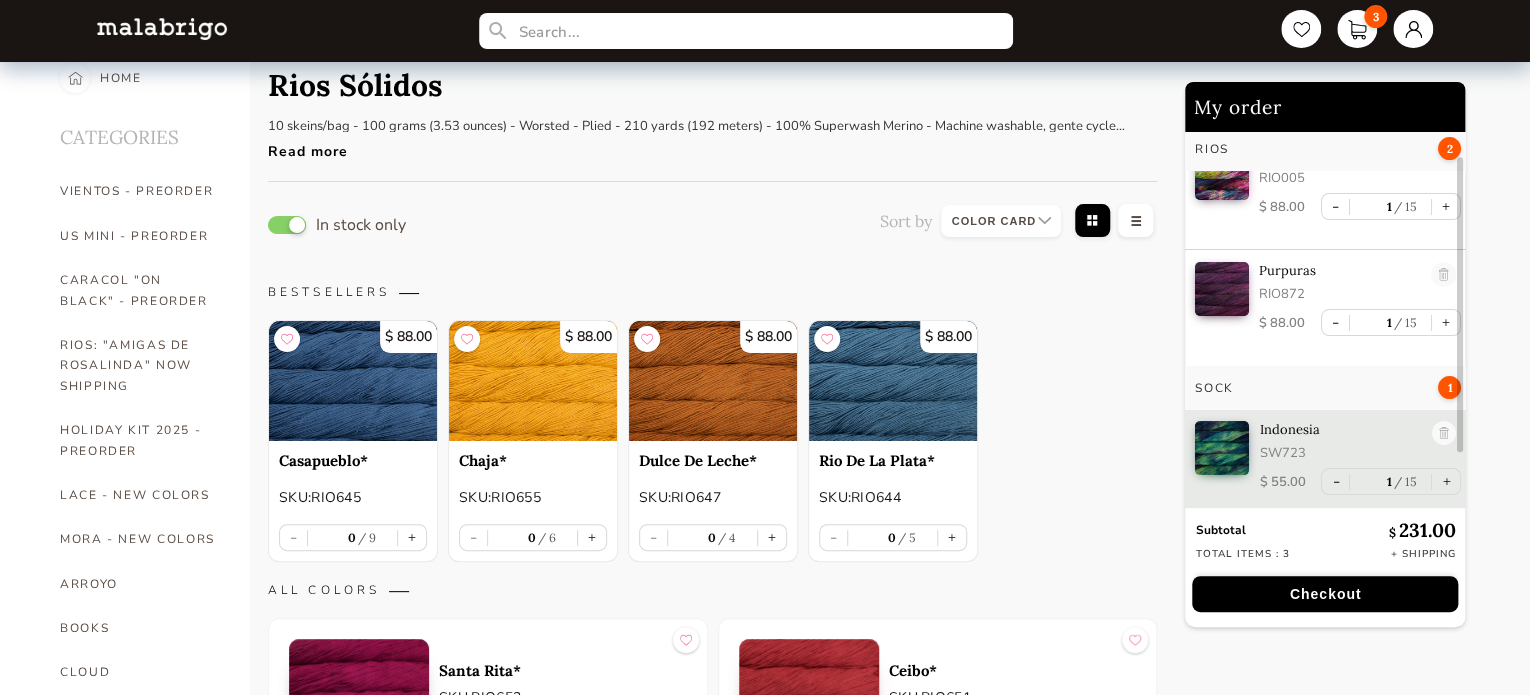 click at bounding box center (713, 381) 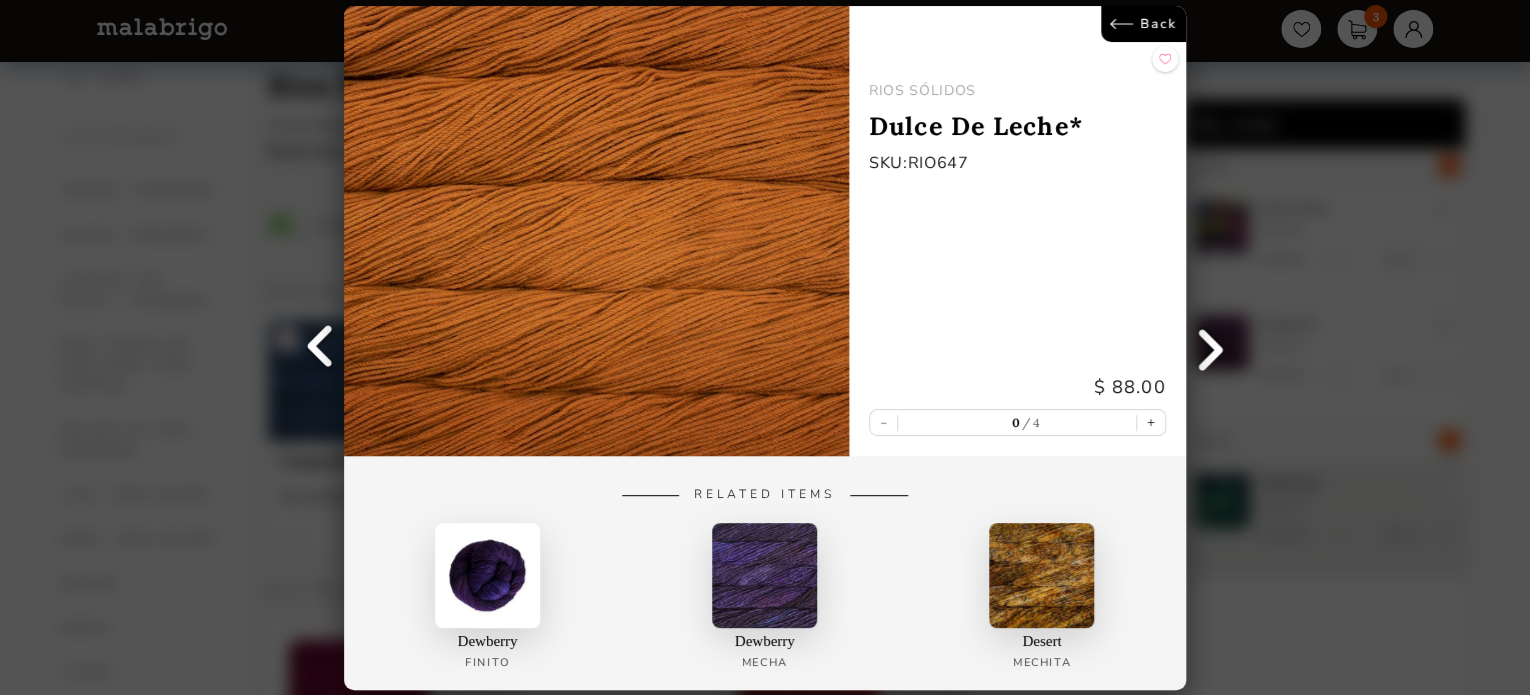 click on "Back RIOS SÓLIDOS Dulce De Leche* SKU: RIO647 $ 88.00 - 0 4 + Related Items Dewberry Finito Dewberry Mecha Desert Mechita" at bounding box center [765, 347] 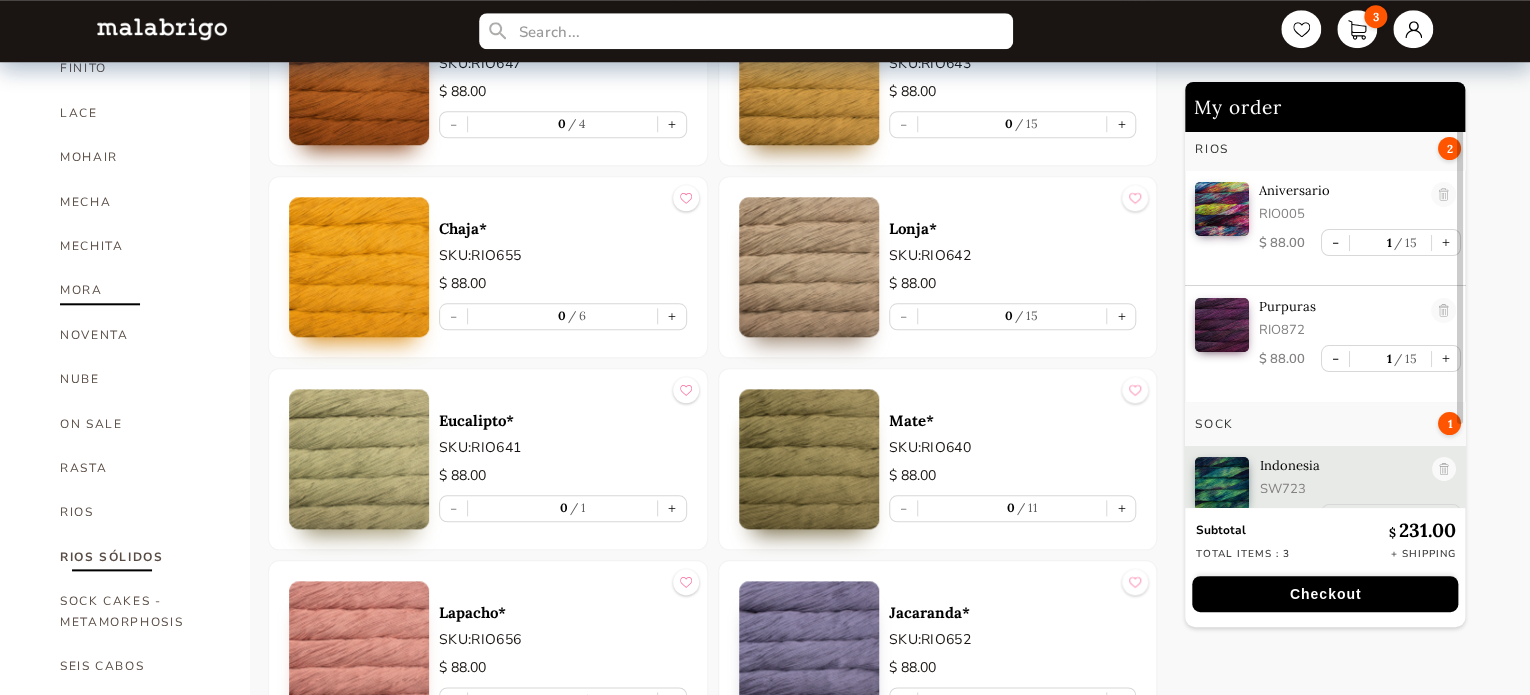 scroll, scrollTop: 926, scrollLeft: 0, axis: vertical 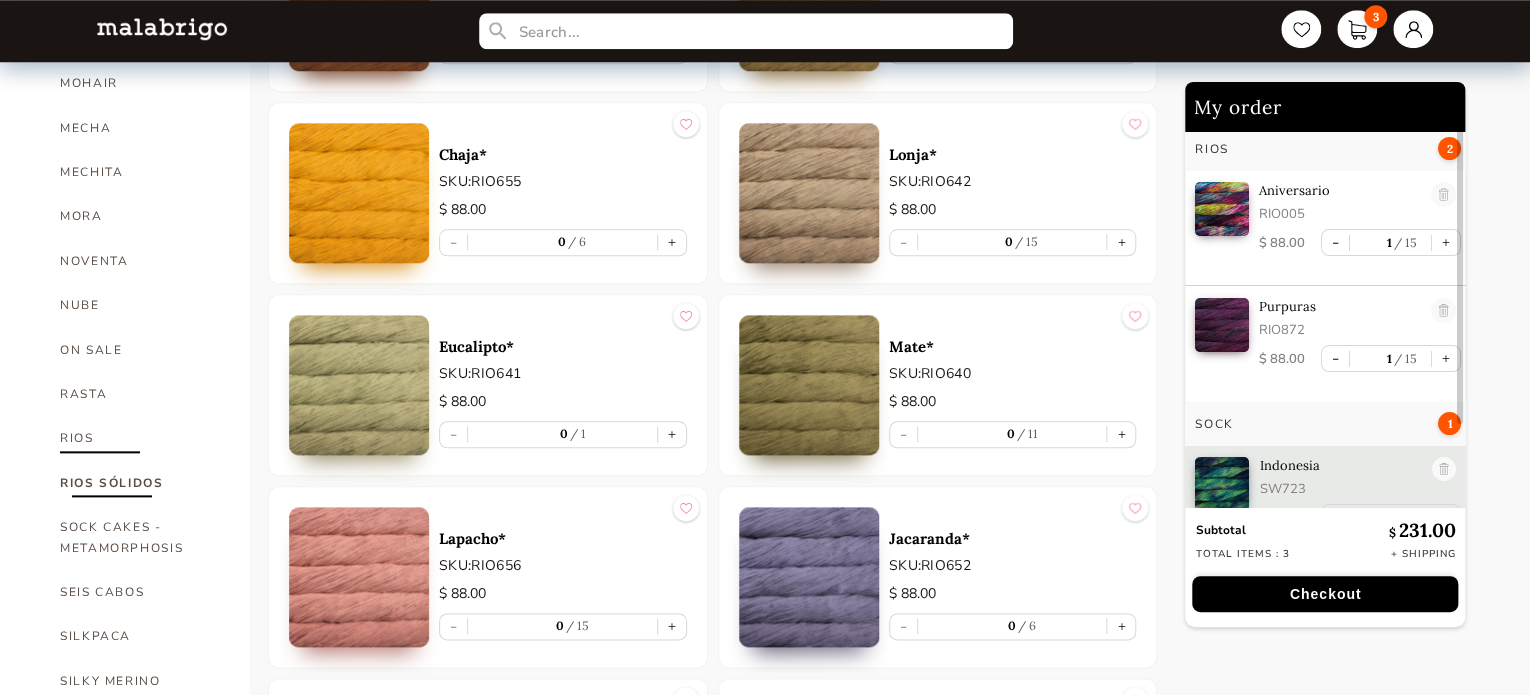 click on "RIOS" at bounding box center (140, 438) 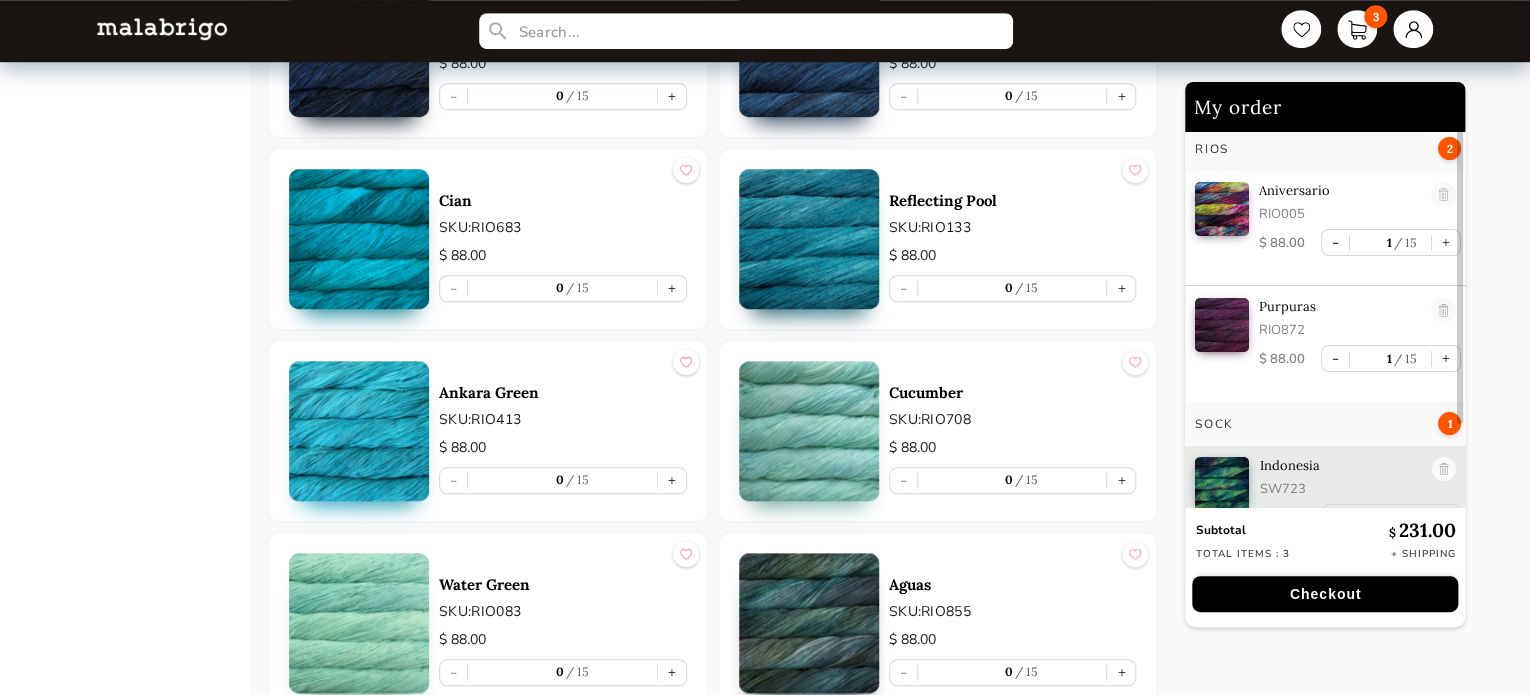 scroll, scrollTop: 4526, scrollLeft: 0, axis: vertical 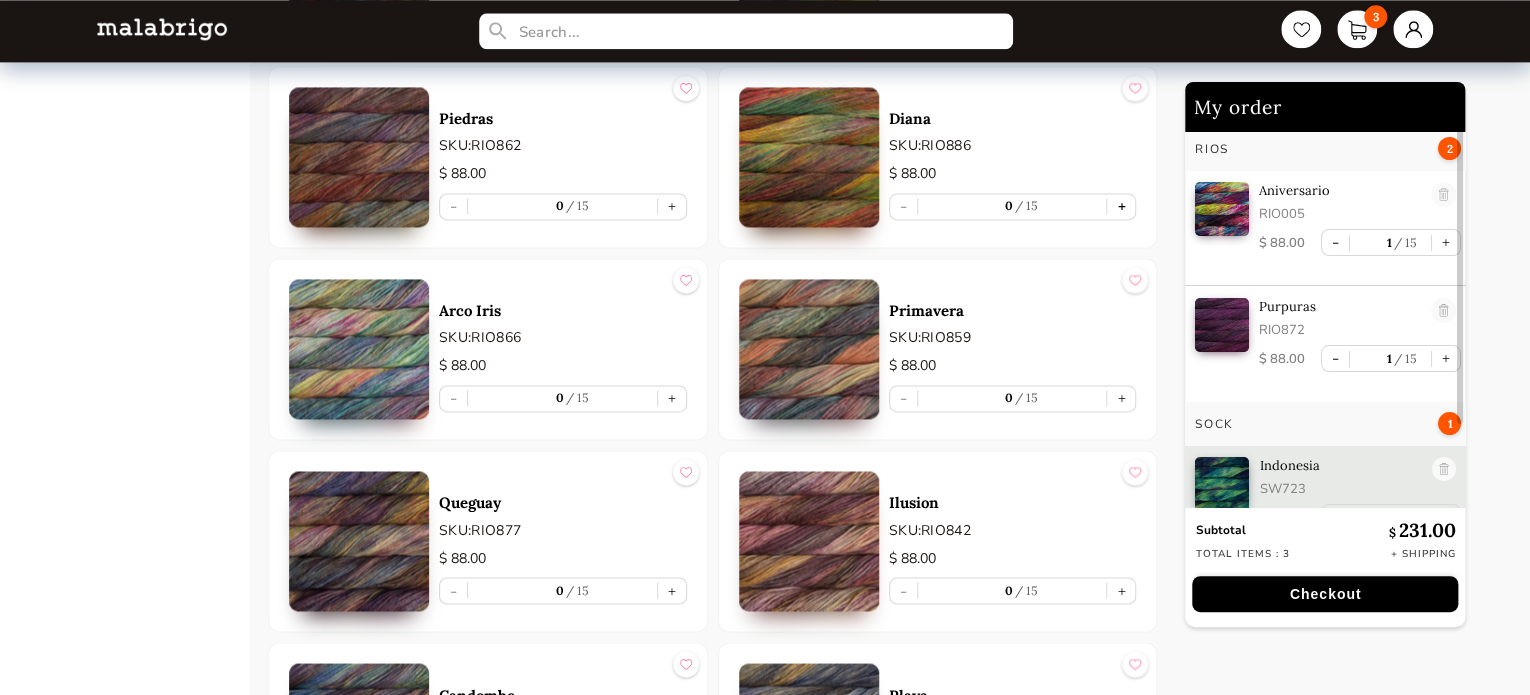 click on "+" at bounding box center [1121, 206] 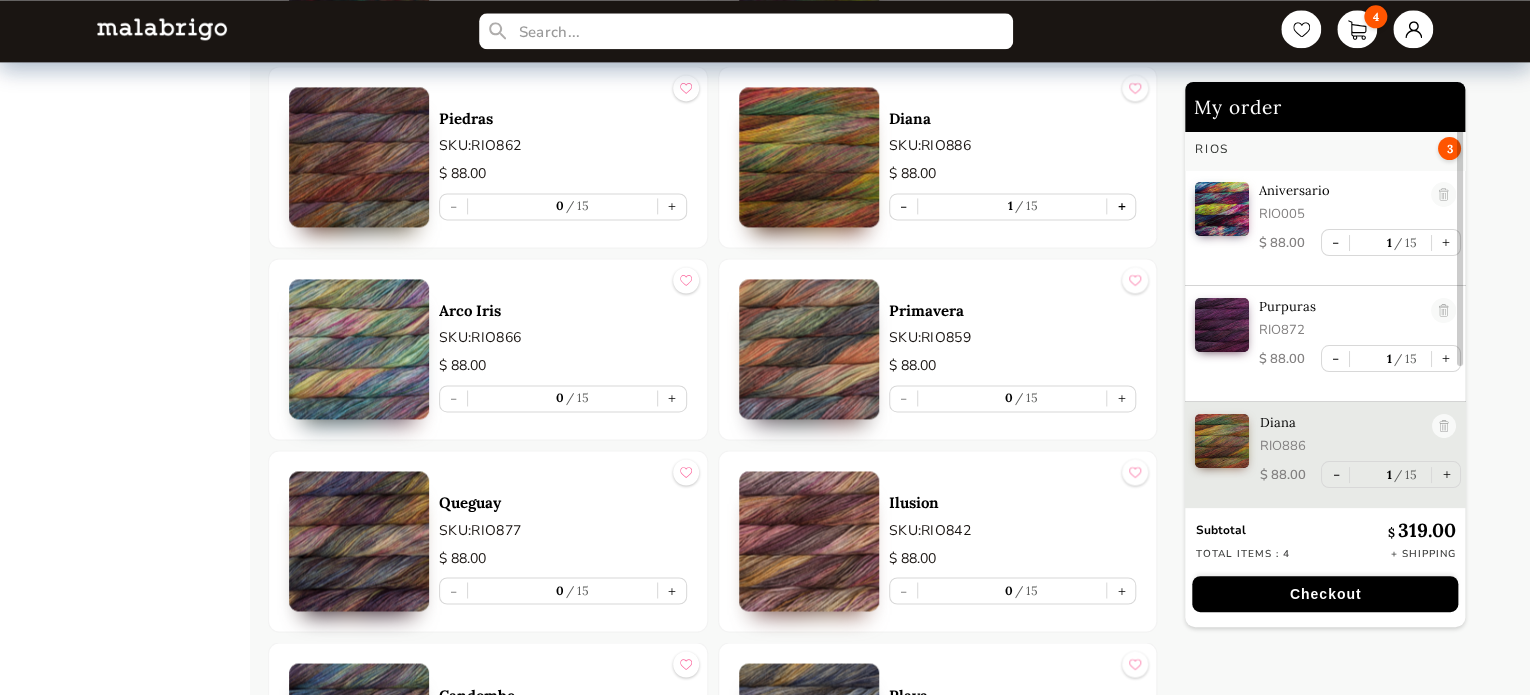 scroll, scrollTop: 0, scrollLeft: 0, axis: both 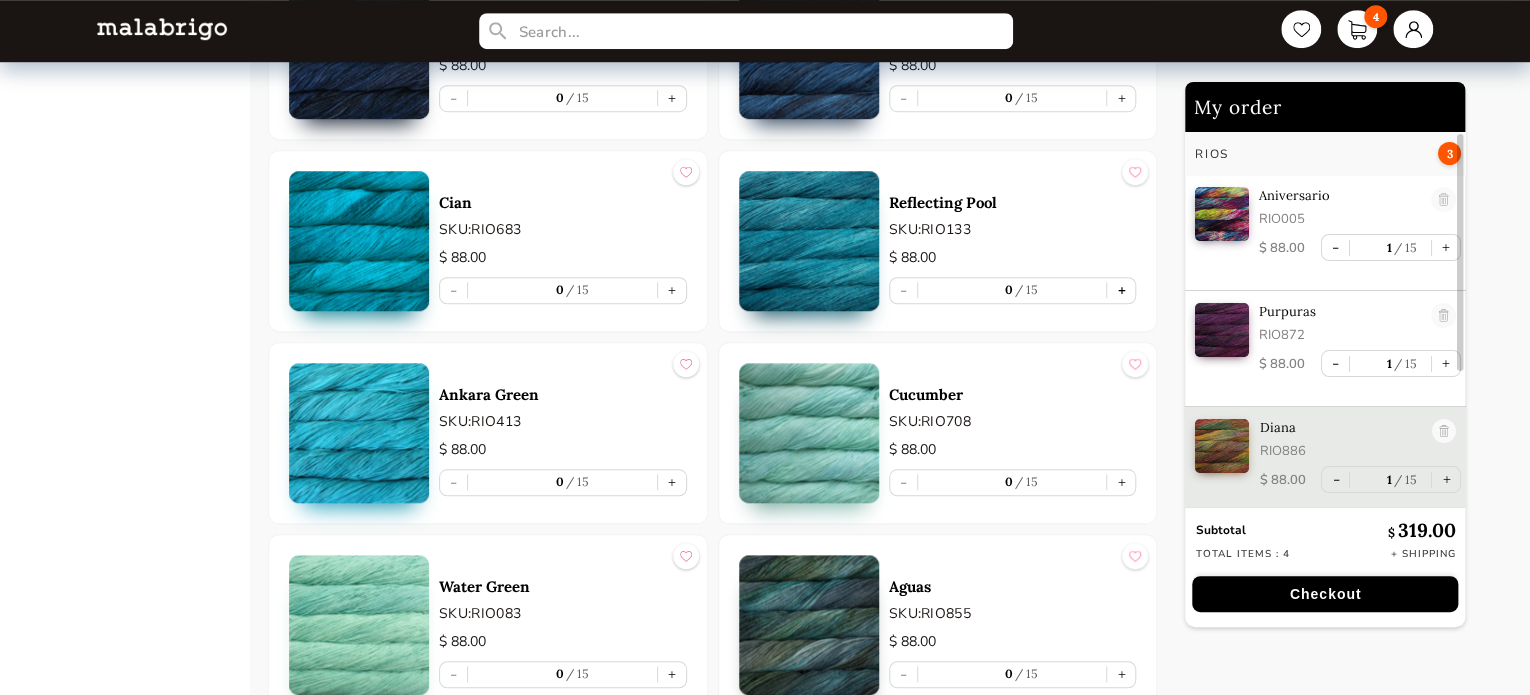 click on "+" at bounding box center [1121, 290] 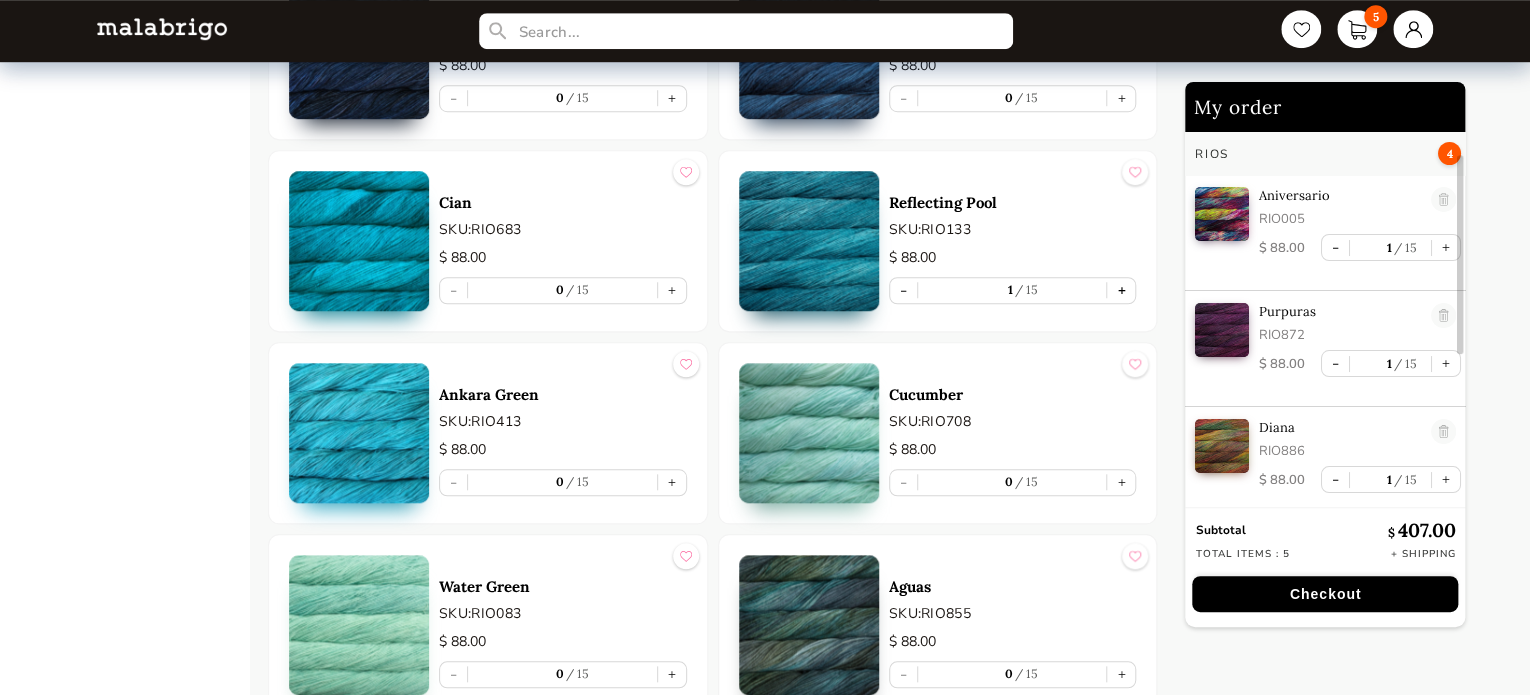 scroll, scrollTop: 109, scrollLeft: 0, axis: vertical 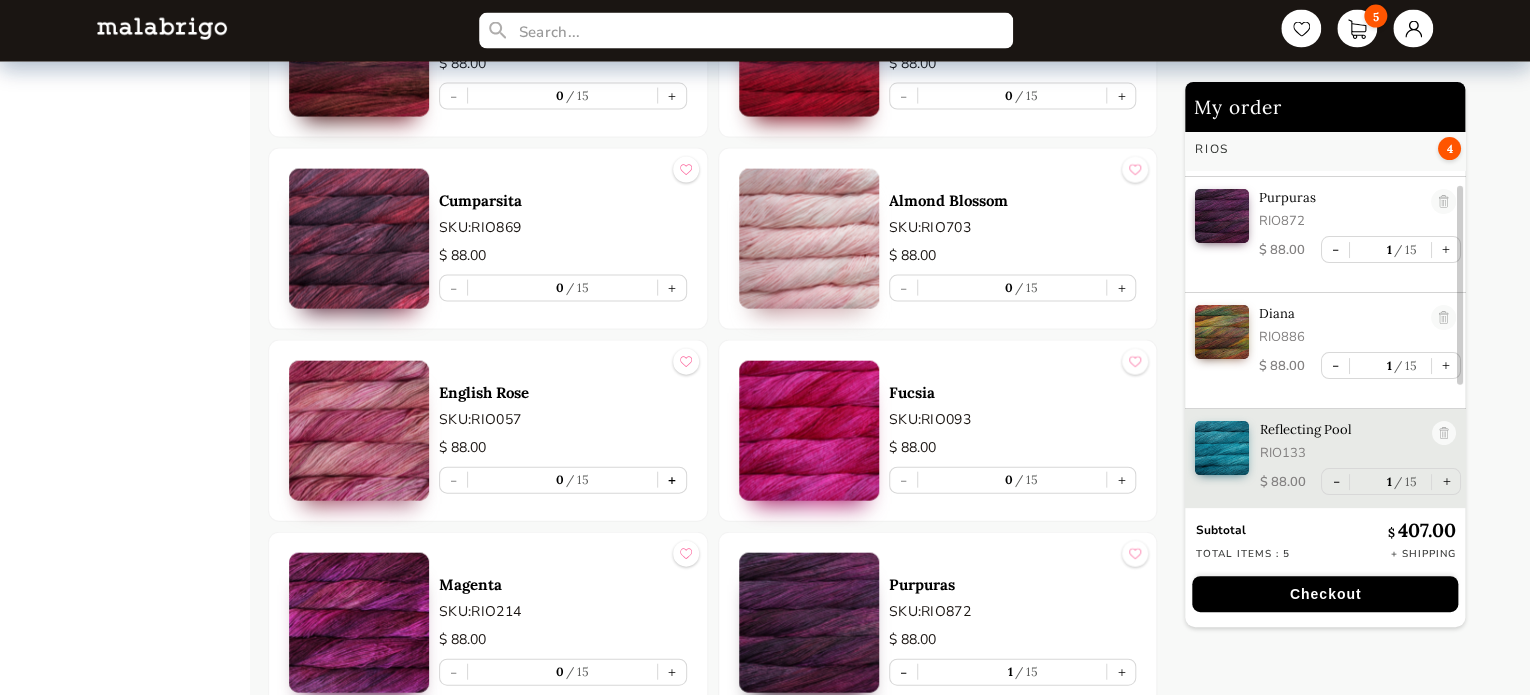 click on "+" at bounding box center [672, 480] 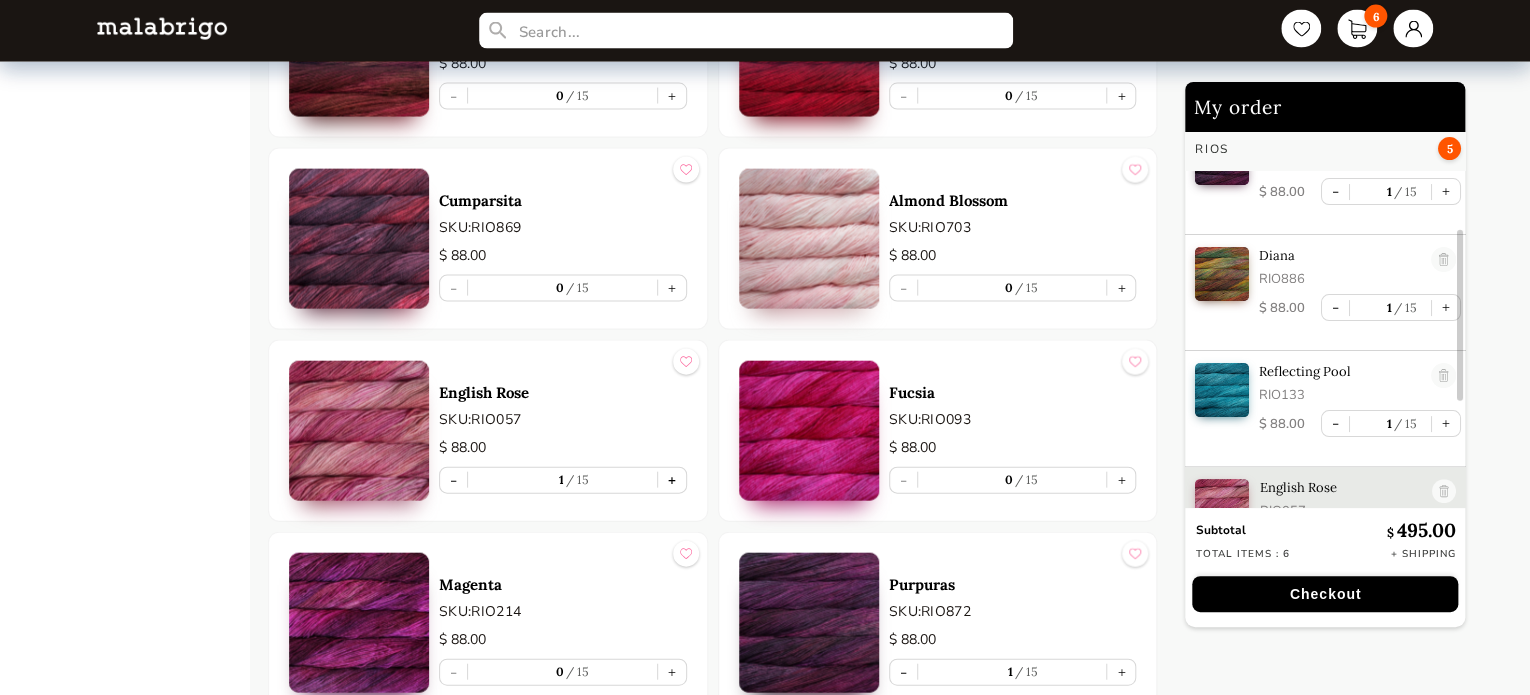 scroll, scrollTop: 225, scrollLeft: 0, axis: vertical 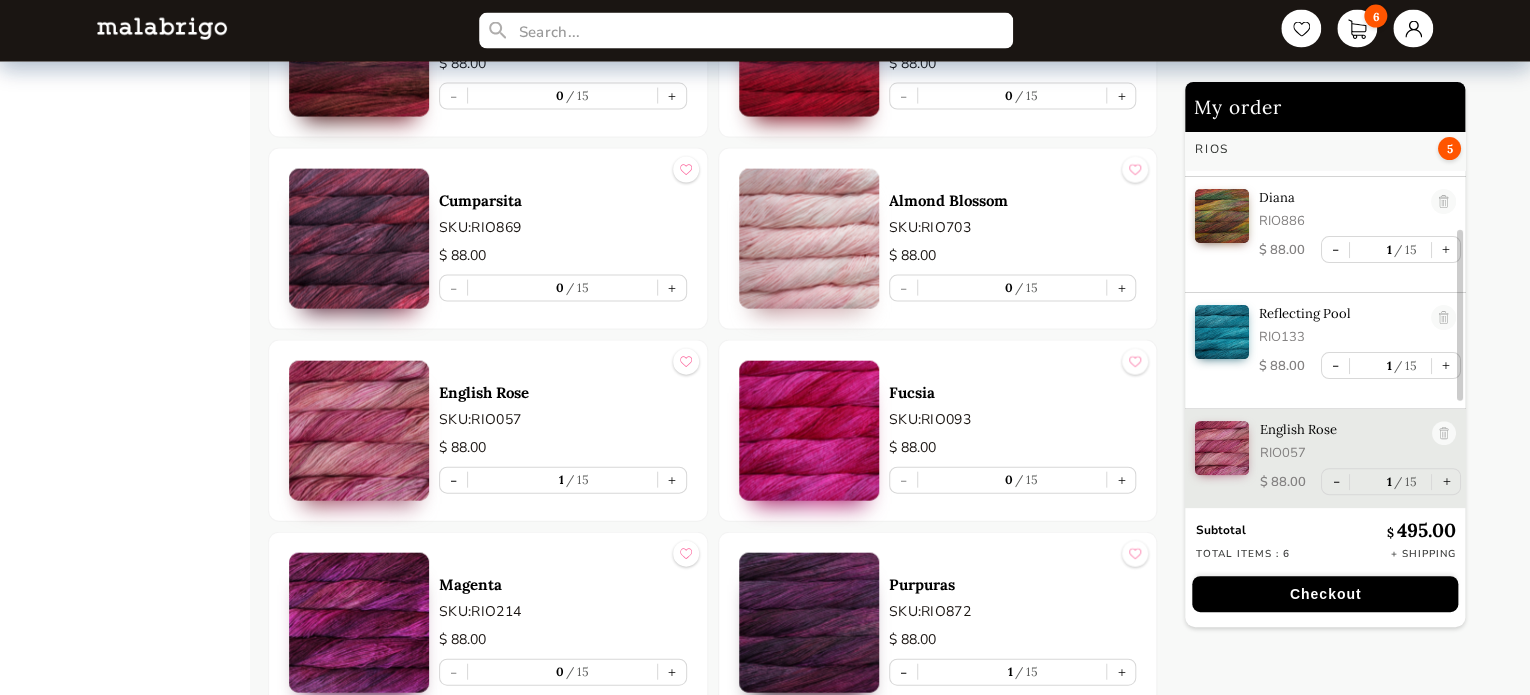 click on "Checkout" at bounding box center [1325, 594] 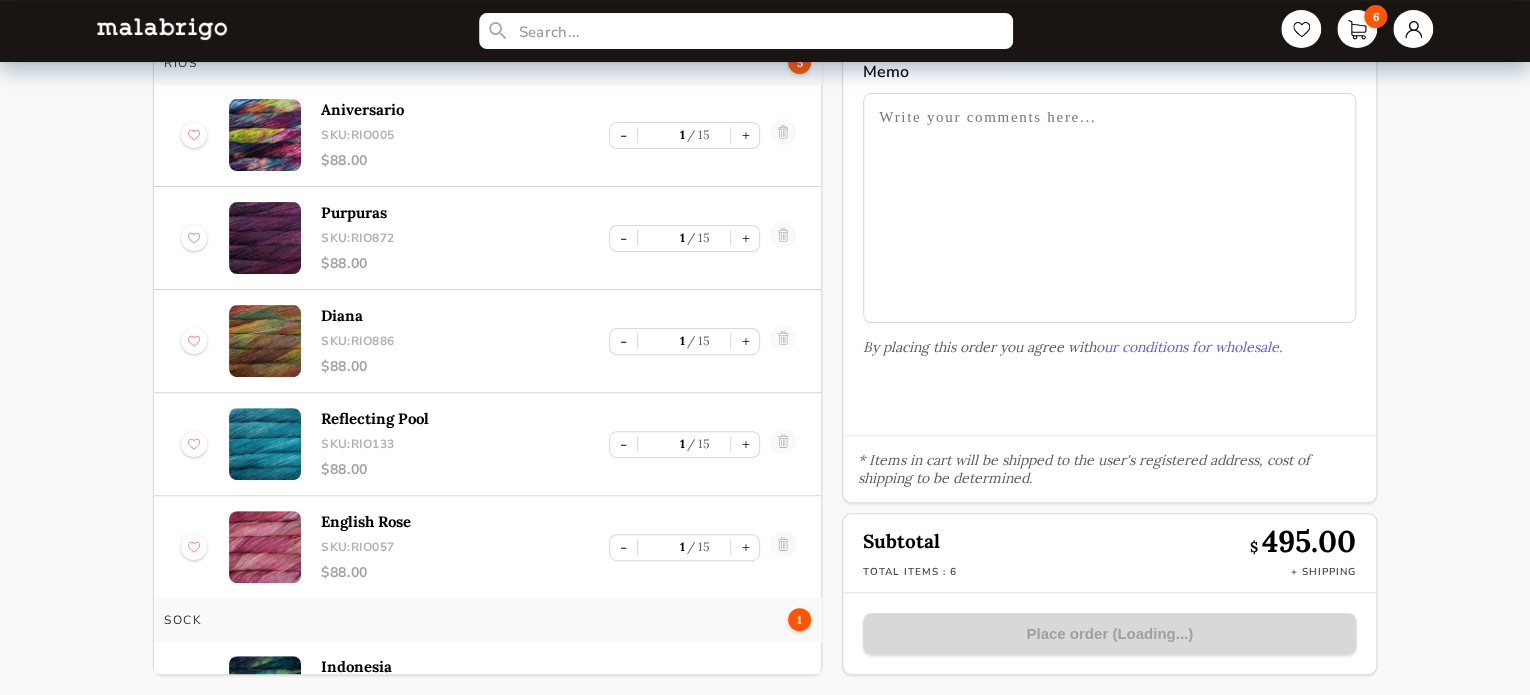 scroll, scrollTop: 124, scrollLeft: 0, axis: vertical 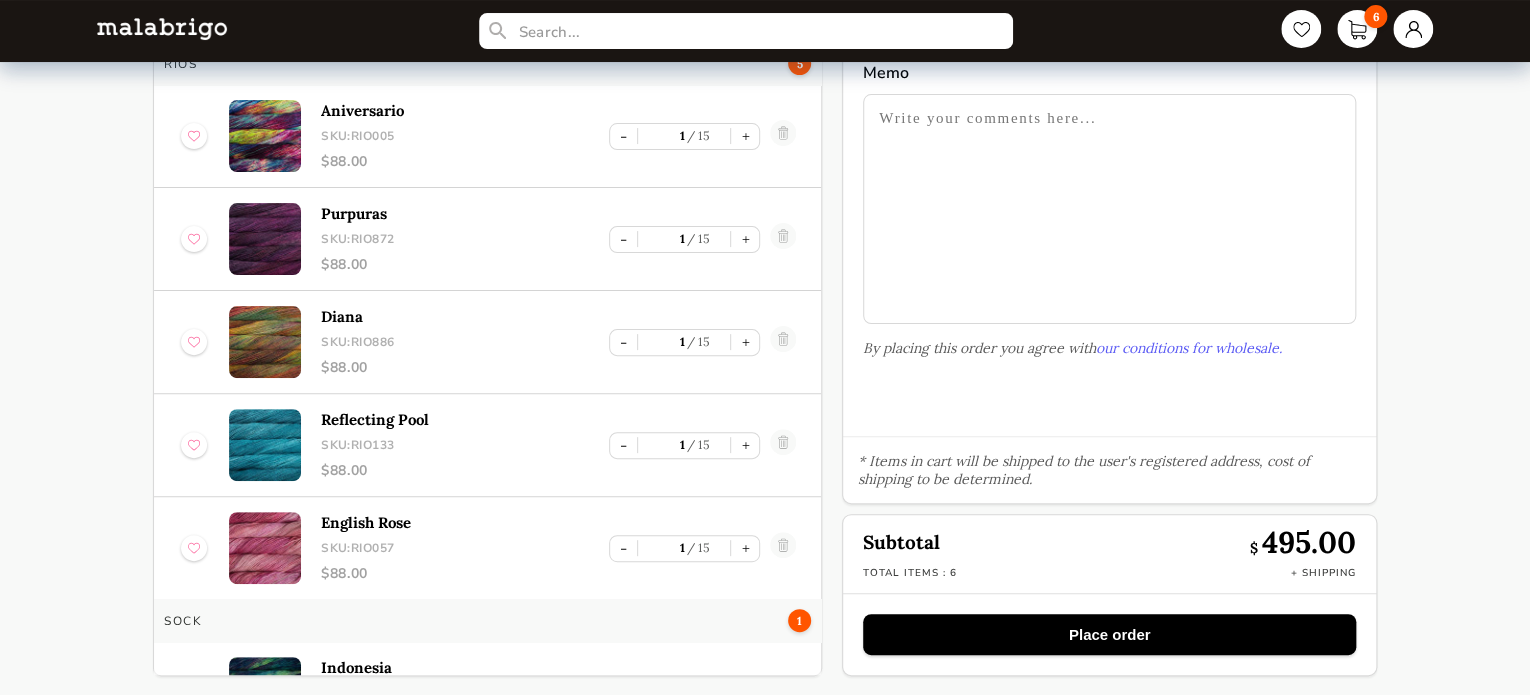 click on "our conditions for wholesale." at bounding box center [1189, 348] 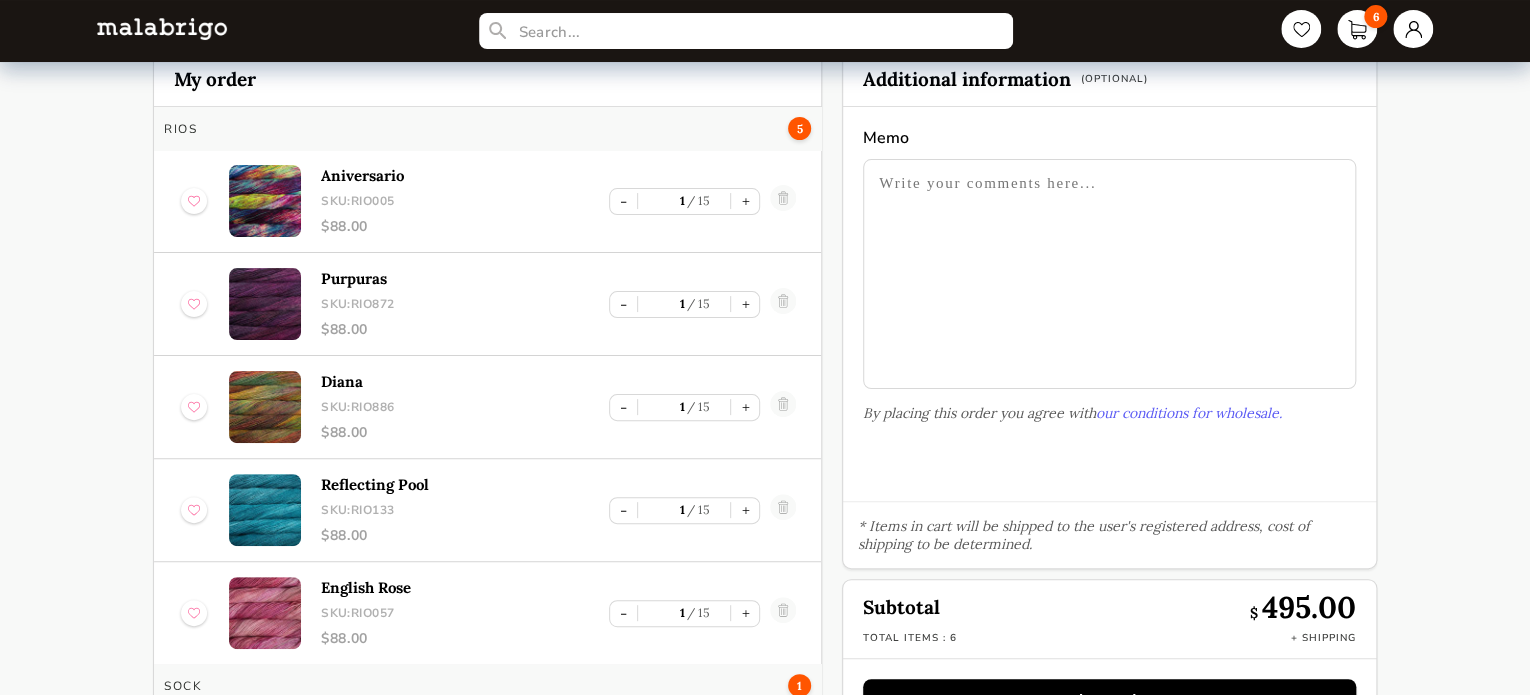 scroll, scrollTop: 0, scrollLeft: 0, axis: both 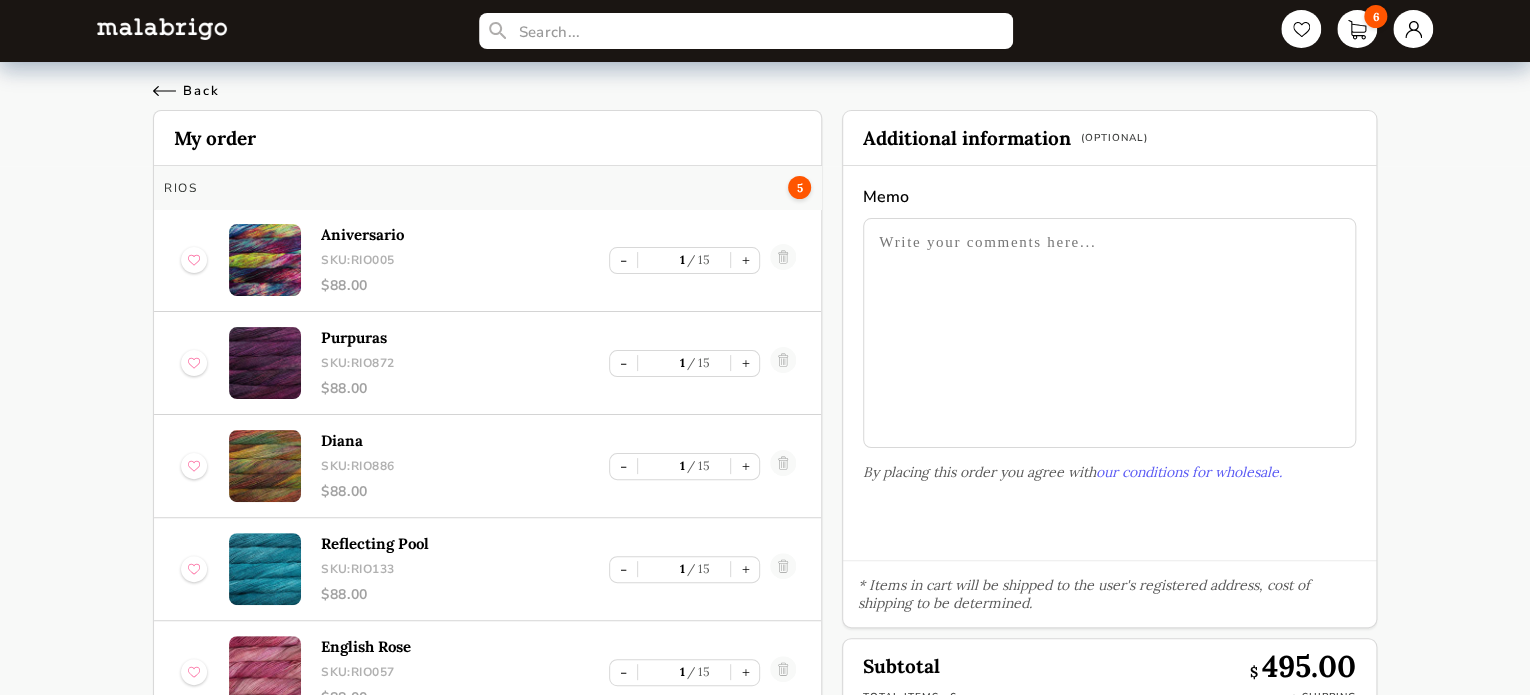 click on "Back" at bounding box center [186, 91] 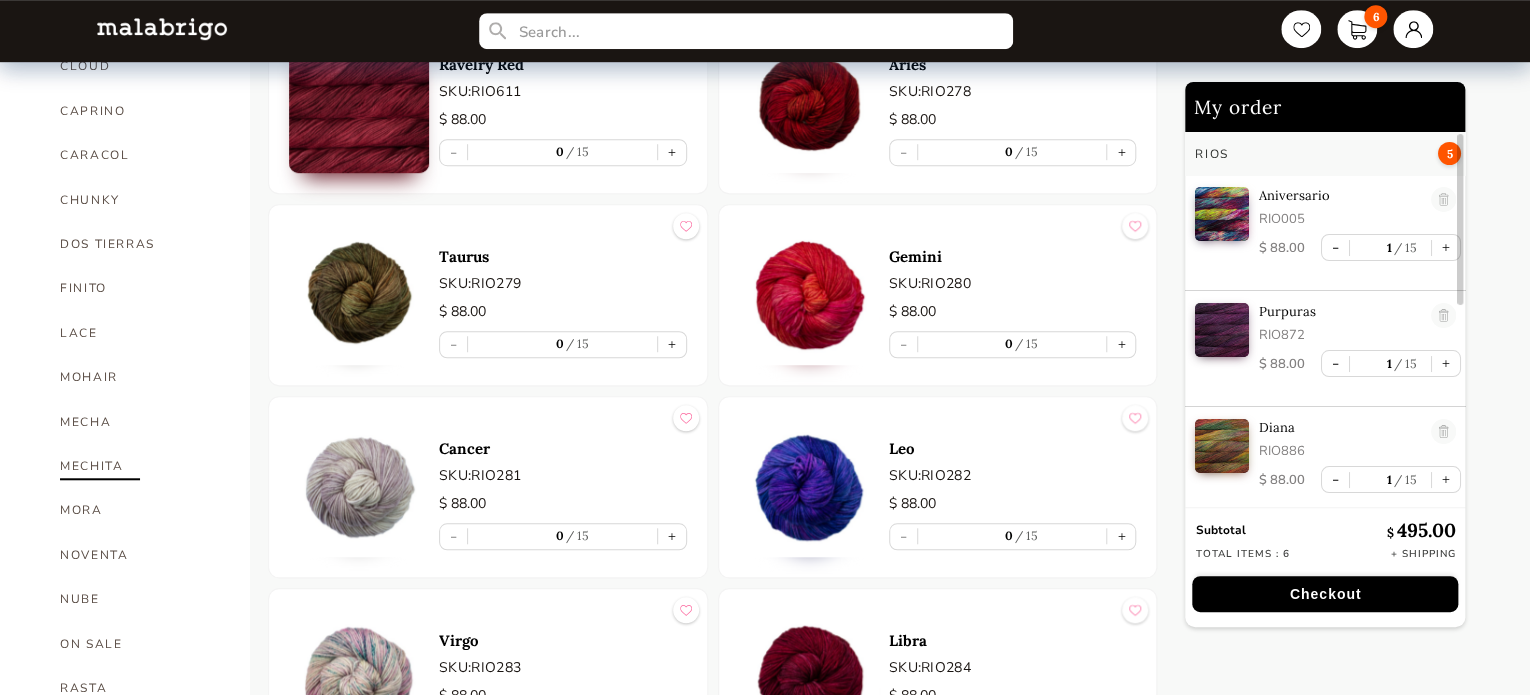 scroll, scrollTop: 732, scrollLeft: 0, axis: vertical 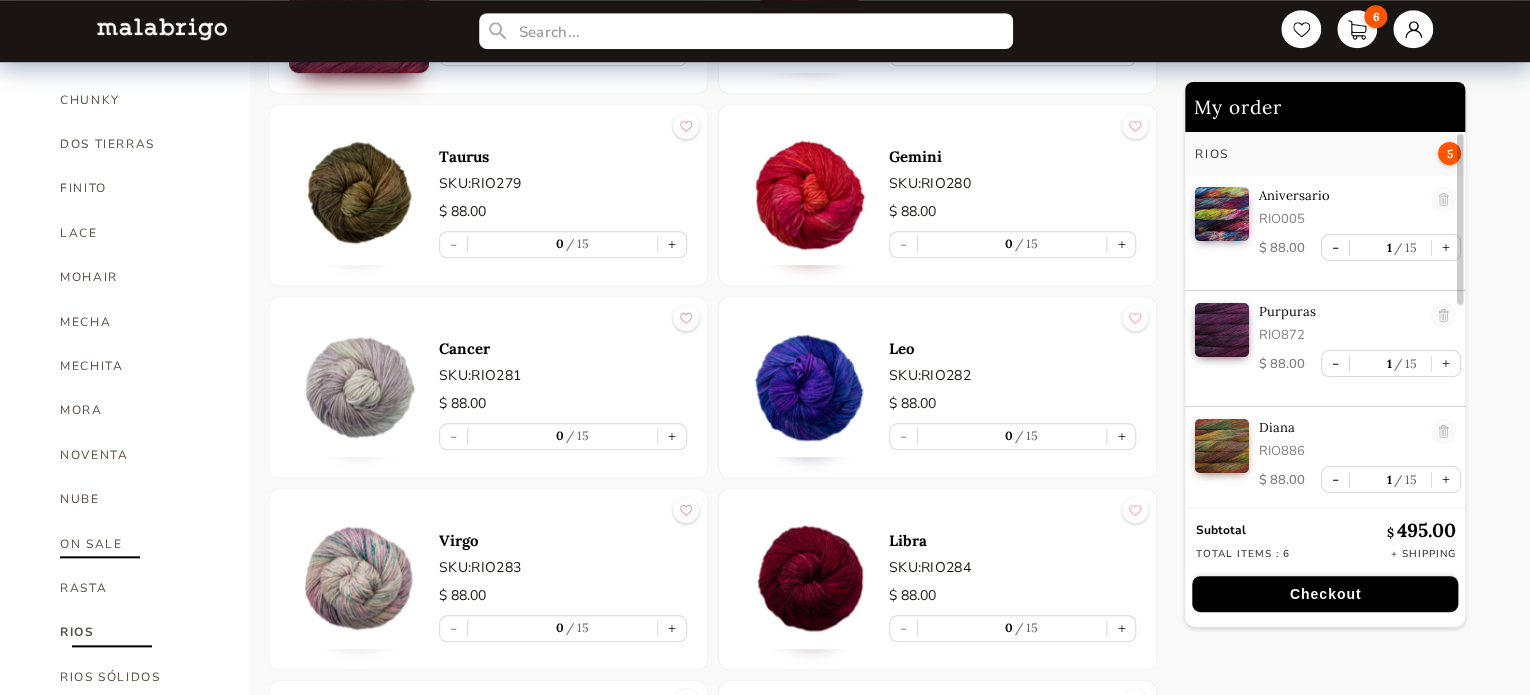click on "ON SALE" at bounding box center (140, 544) 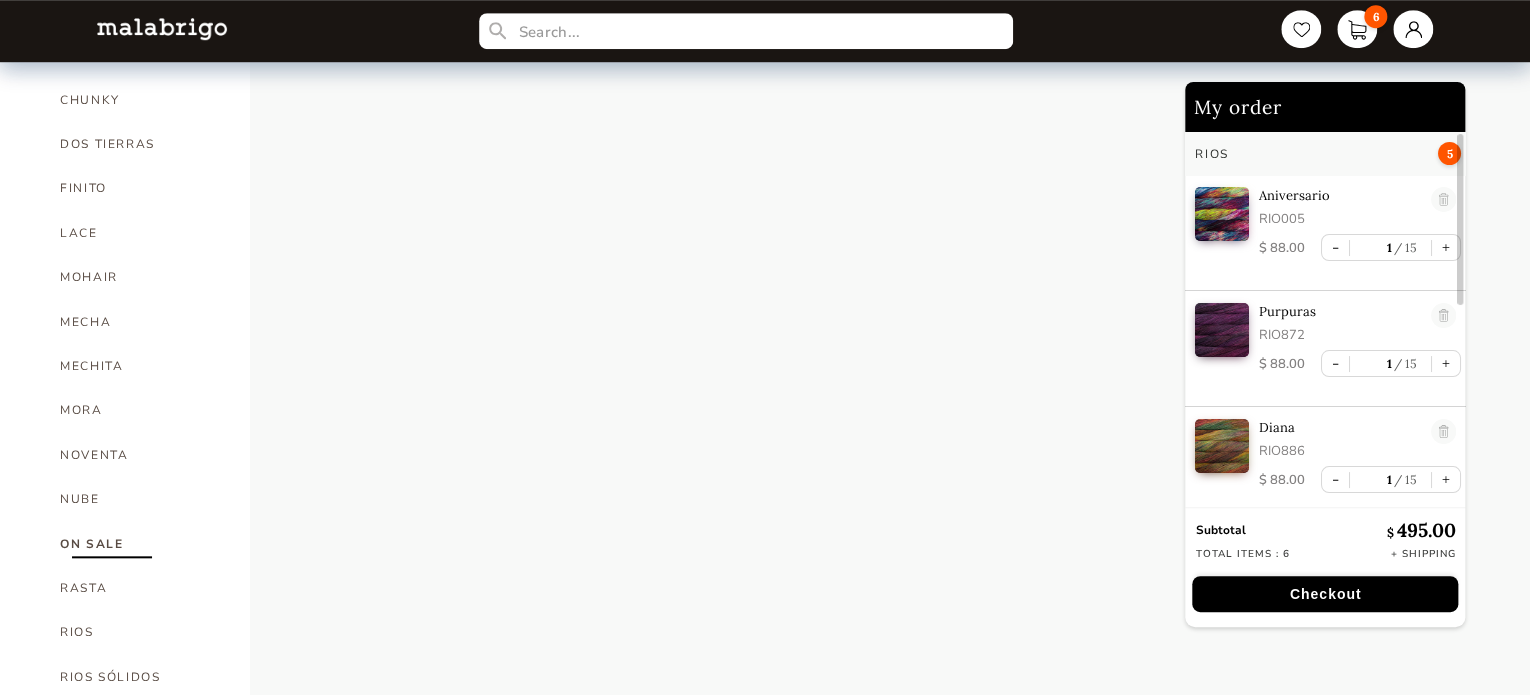 scroll, scrollTop: 32, scrollLeft: 0, axis: vertical 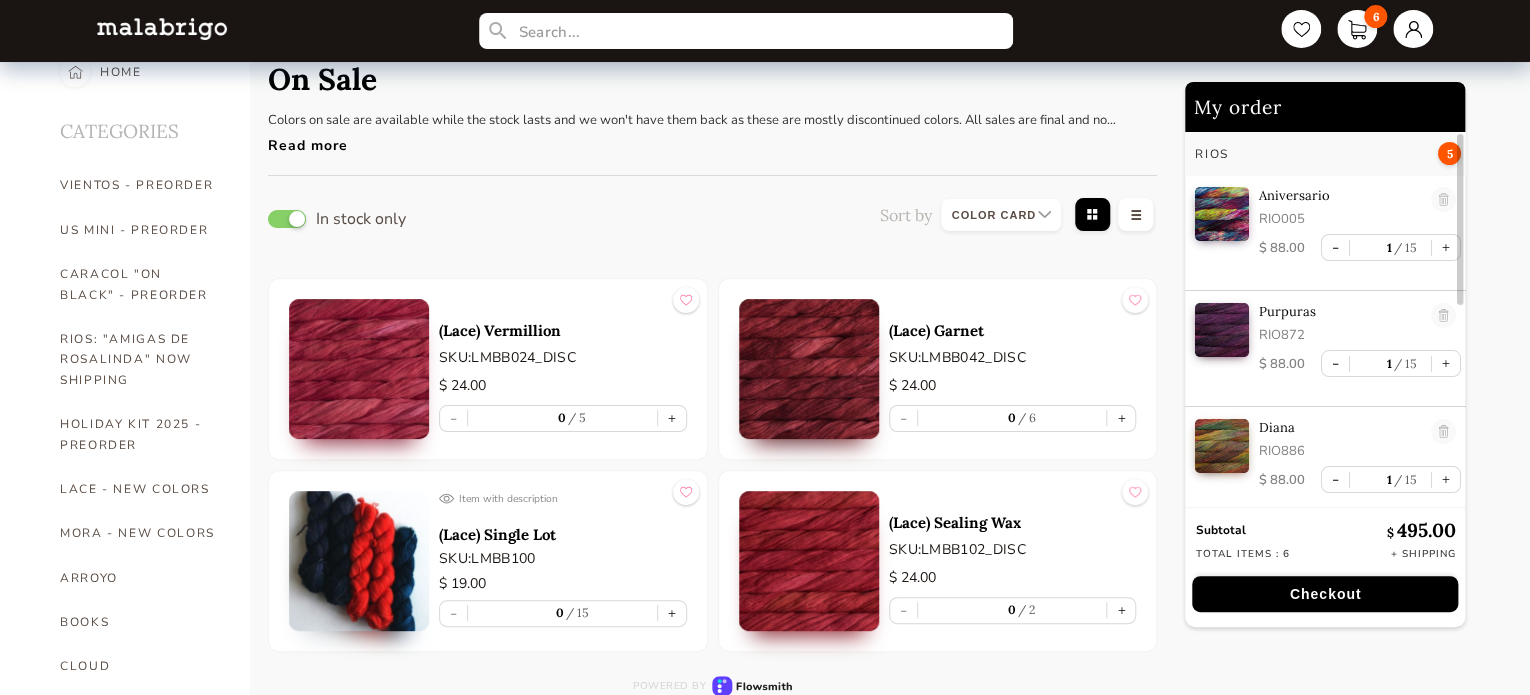 click at bounding box center (359, 369) 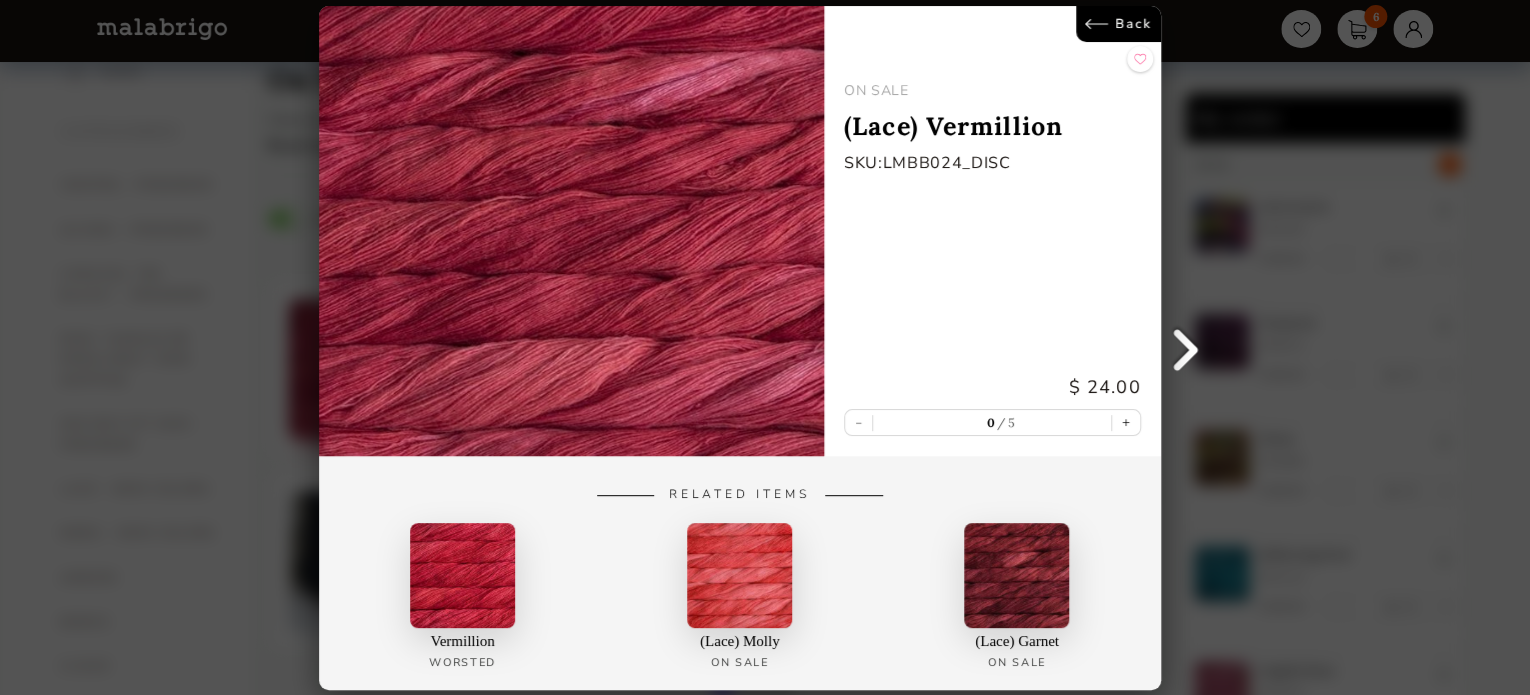click on "Back ON SALE (Lace) Vermillion SKU: LMBB024_DISC $ 24.00 - 0 5 + Related Items Vermillion Worsted (Lace) Molly On Sale (Lace) Garnet On Sale" at bounding box center (765, 347) 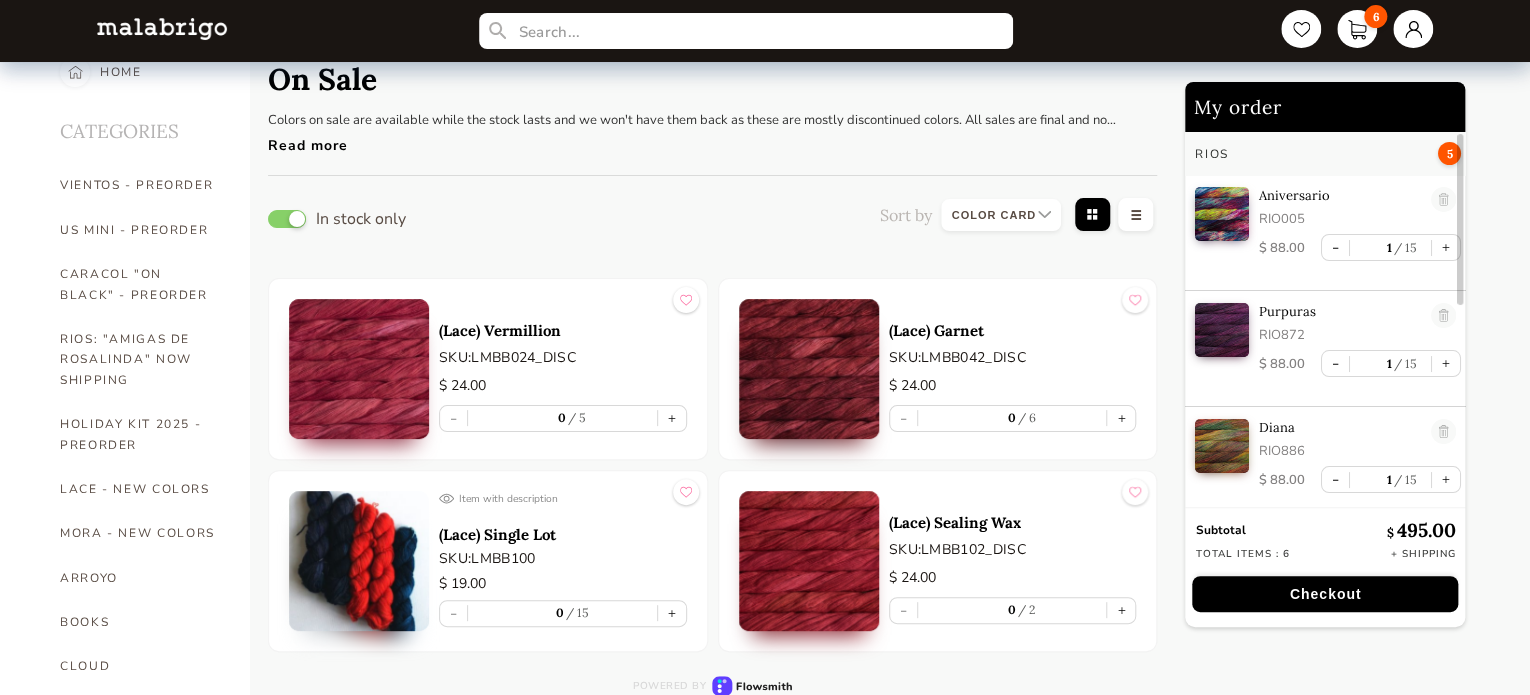 click at bounding box center [809, 561] 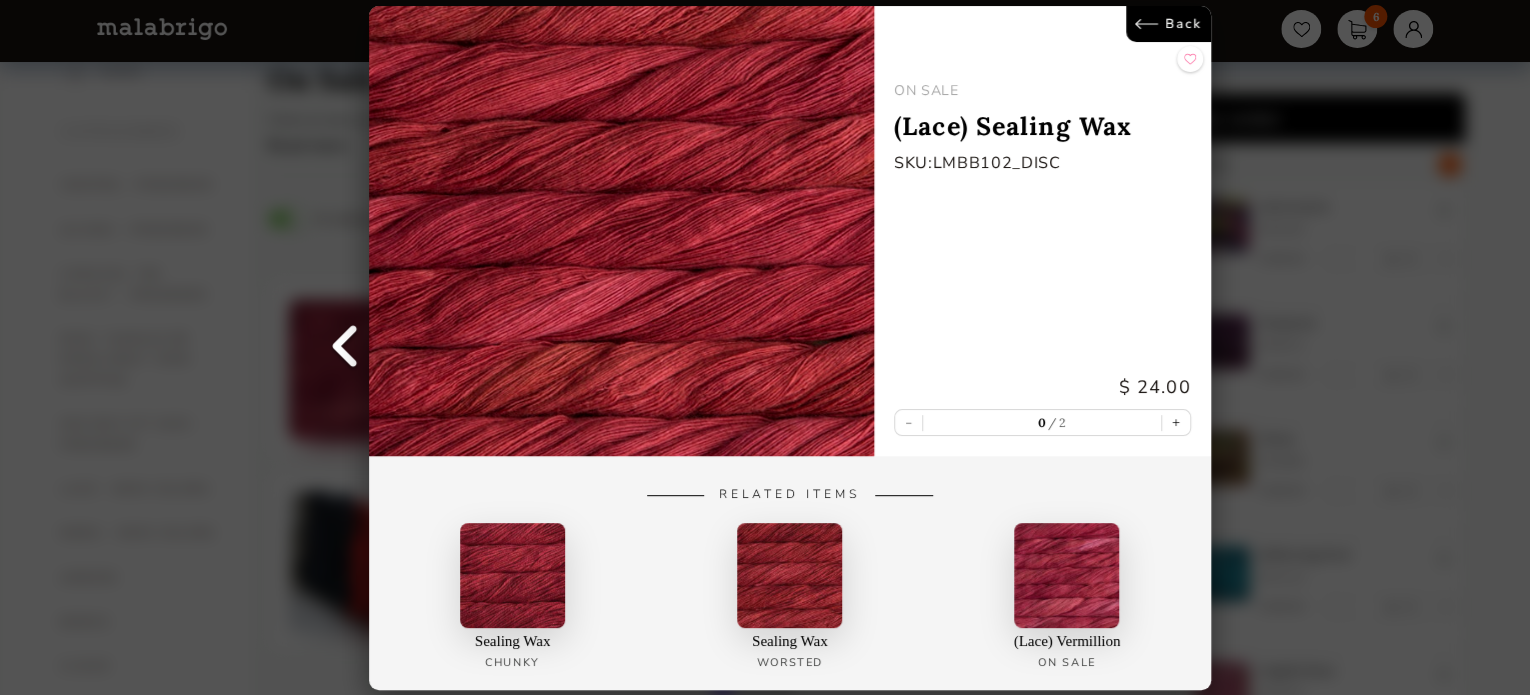 click on "Back" at bounding box center [1168, 24] 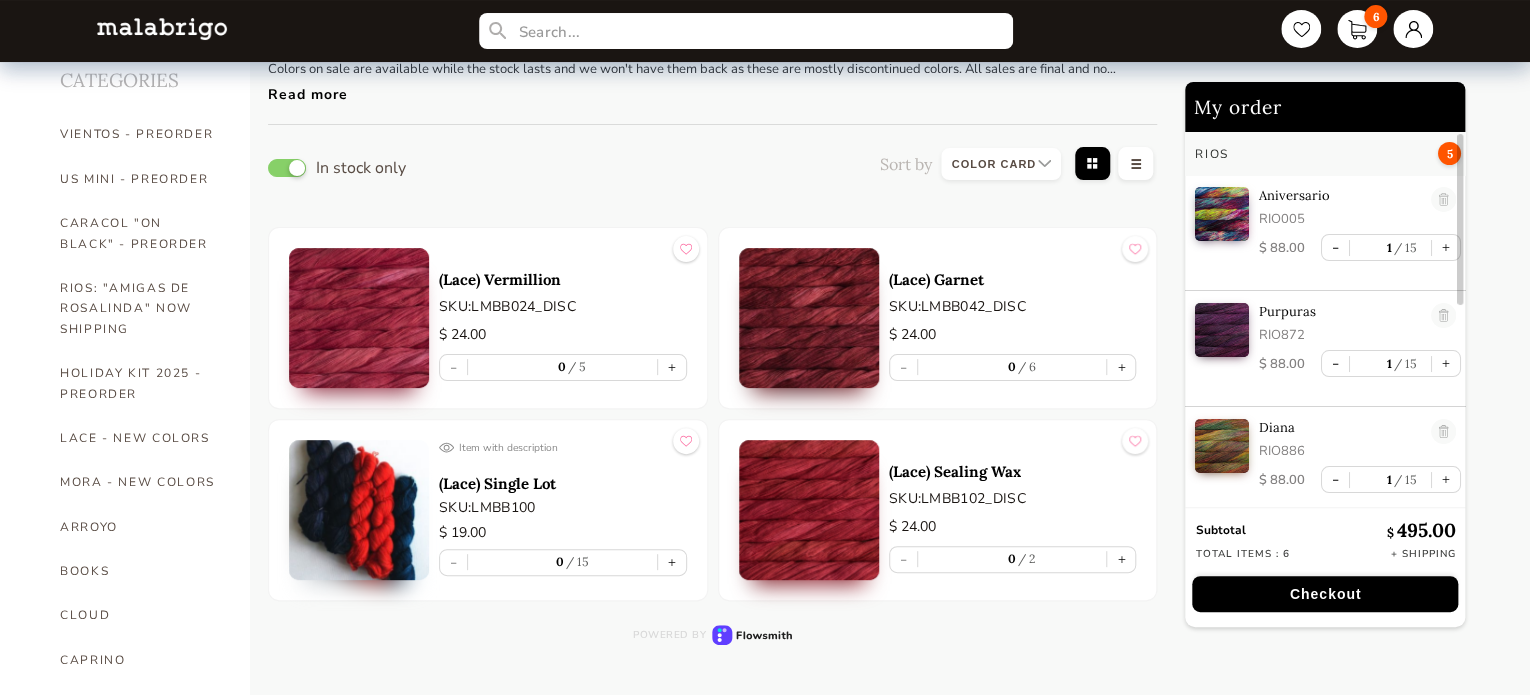 scroll, scrollTop: 132, scrollLeft: 0, axis: vertical 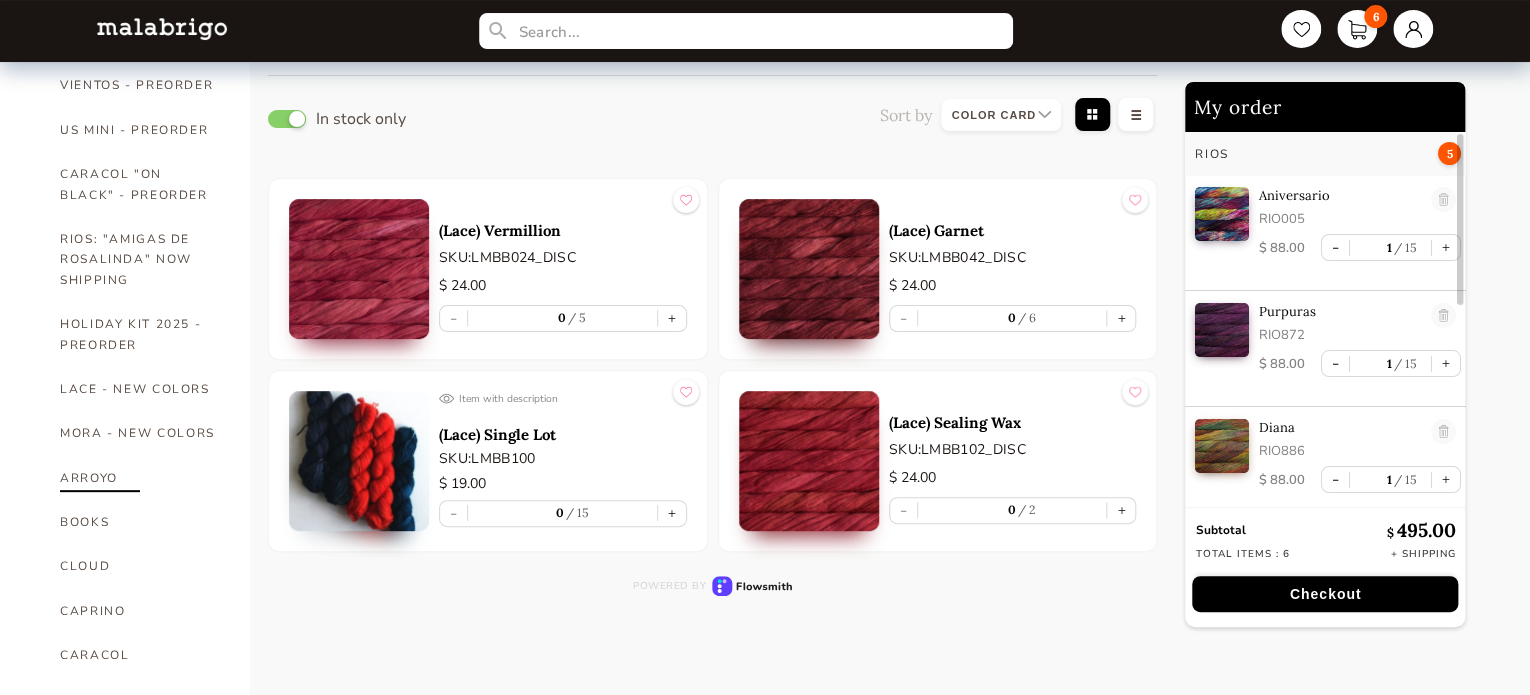 click on "ARROYO" at bounding box center [140, 478] 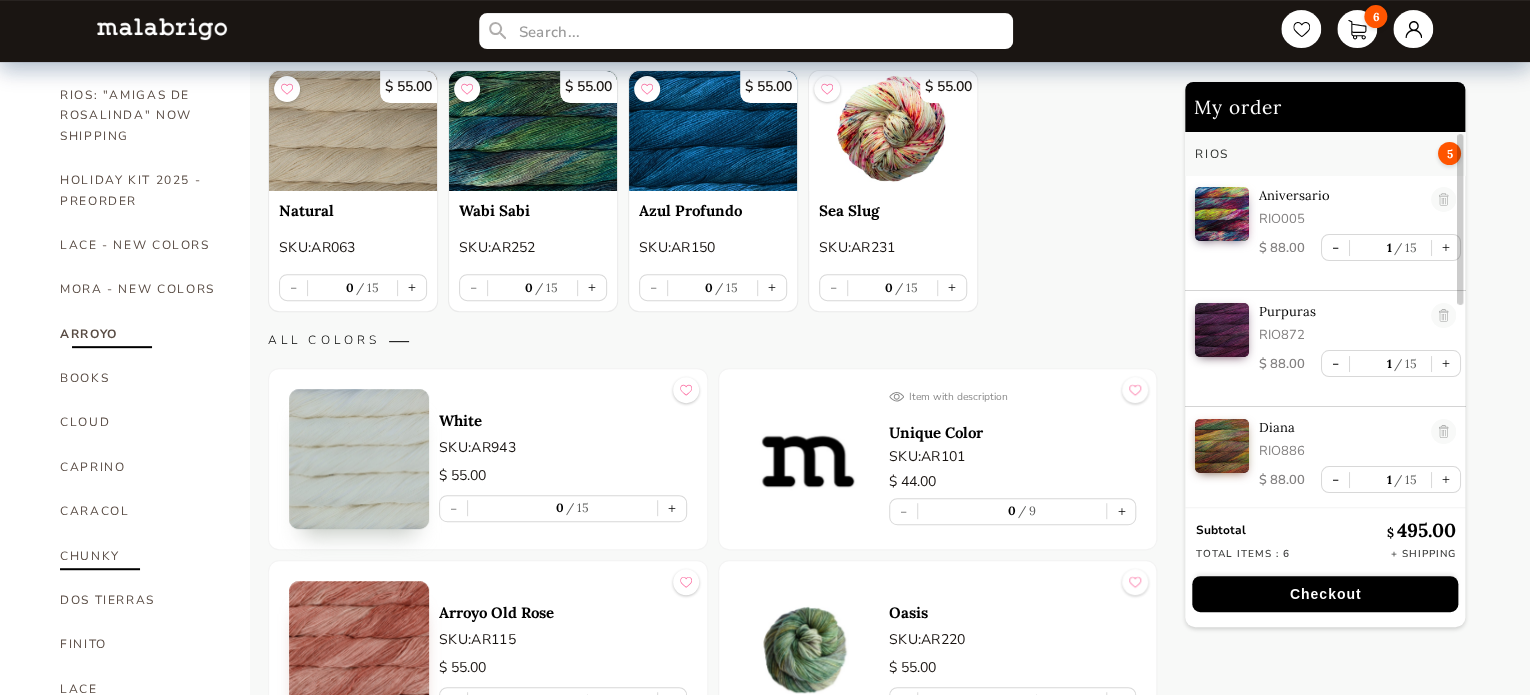 scroll, scrollTop: 300, scrollLeft: 0, axis: vertical 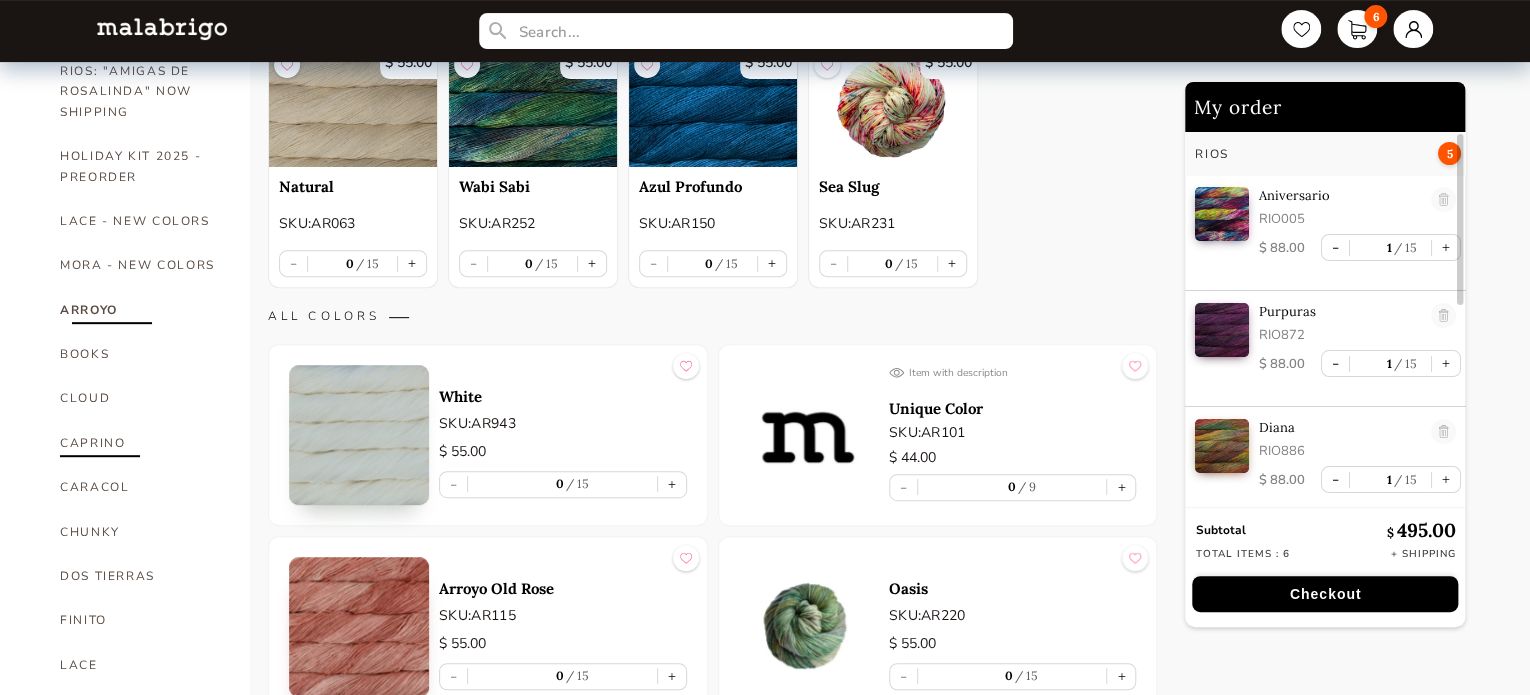 click on "CAPRINO" at bounding box center [140, 443] 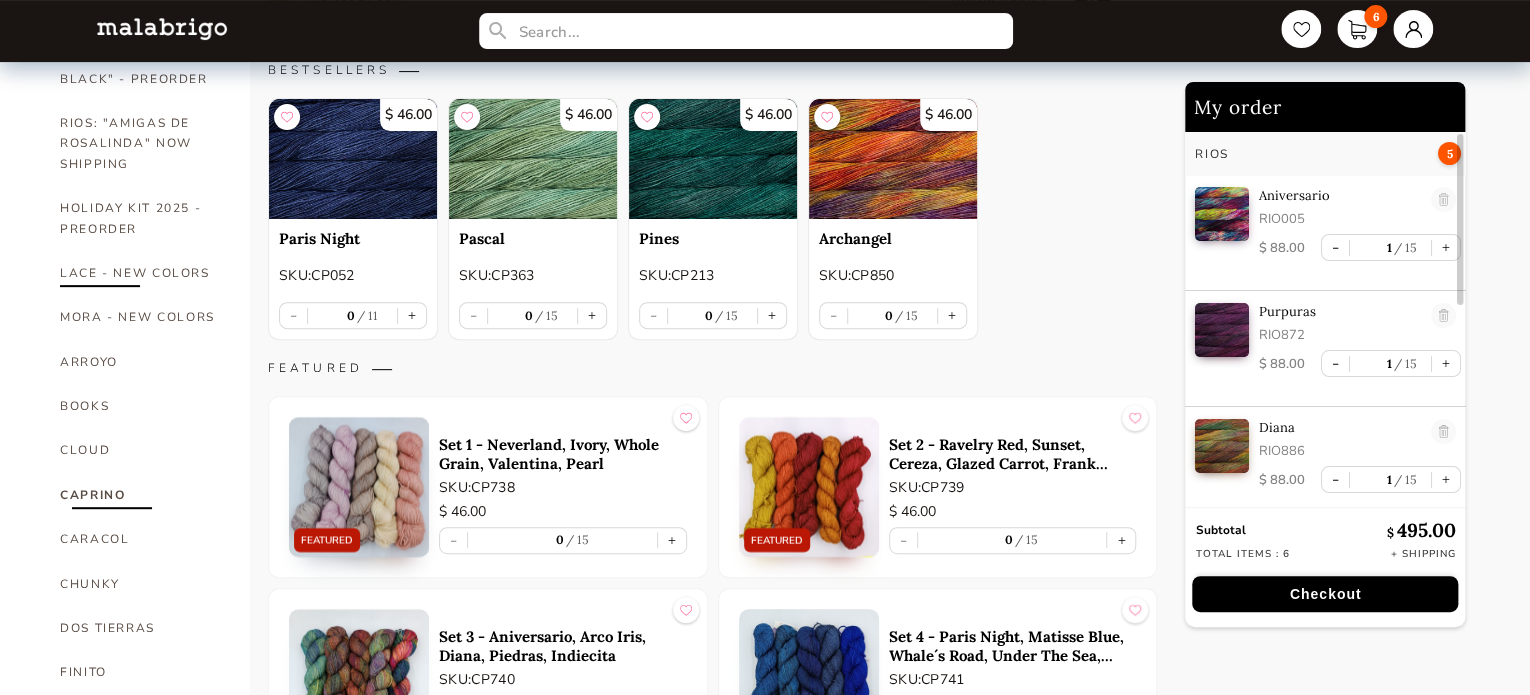 scroll, scrollTop: 300, scrollLeft: 0, axis: vertical 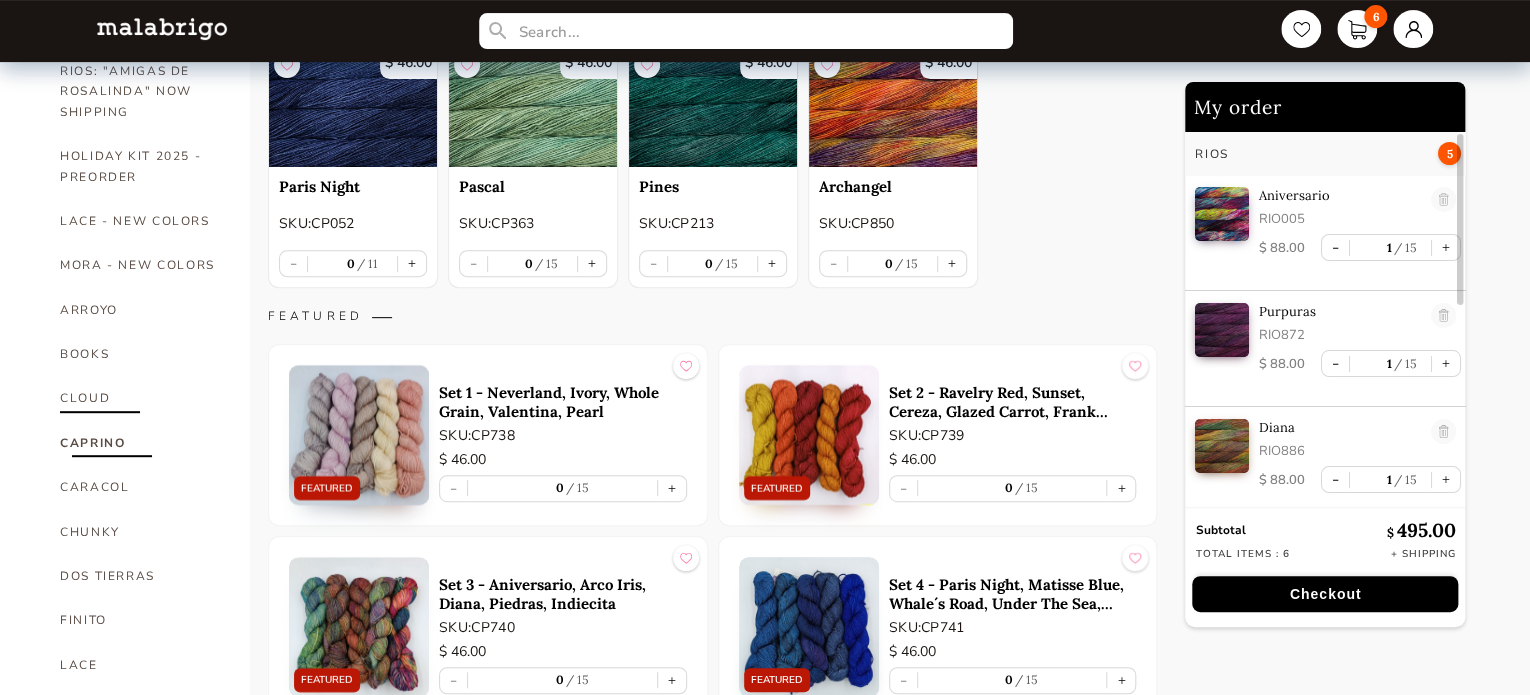 click on "CLOUD" at bounding box center (140, 398) 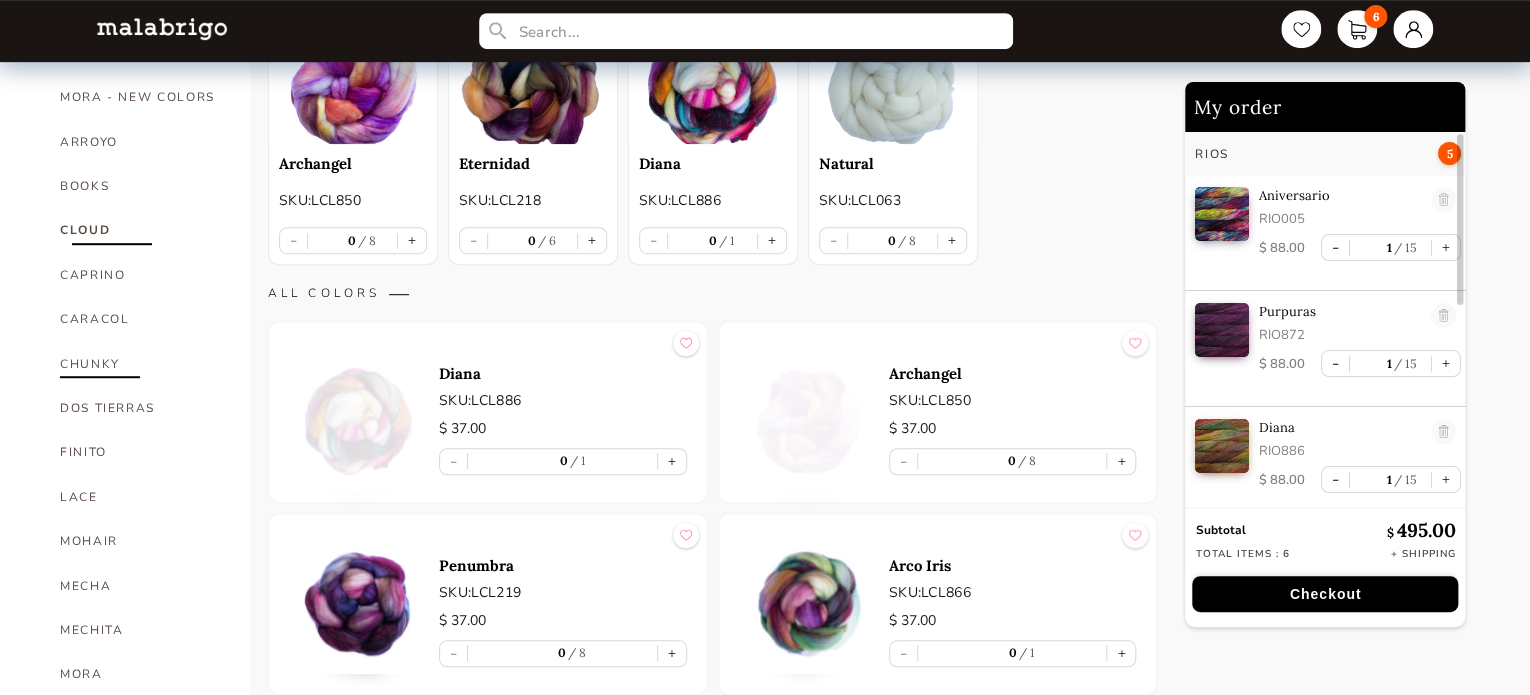 scroll, scrollTop: 500, scrollLeft: 0, axis: vertical 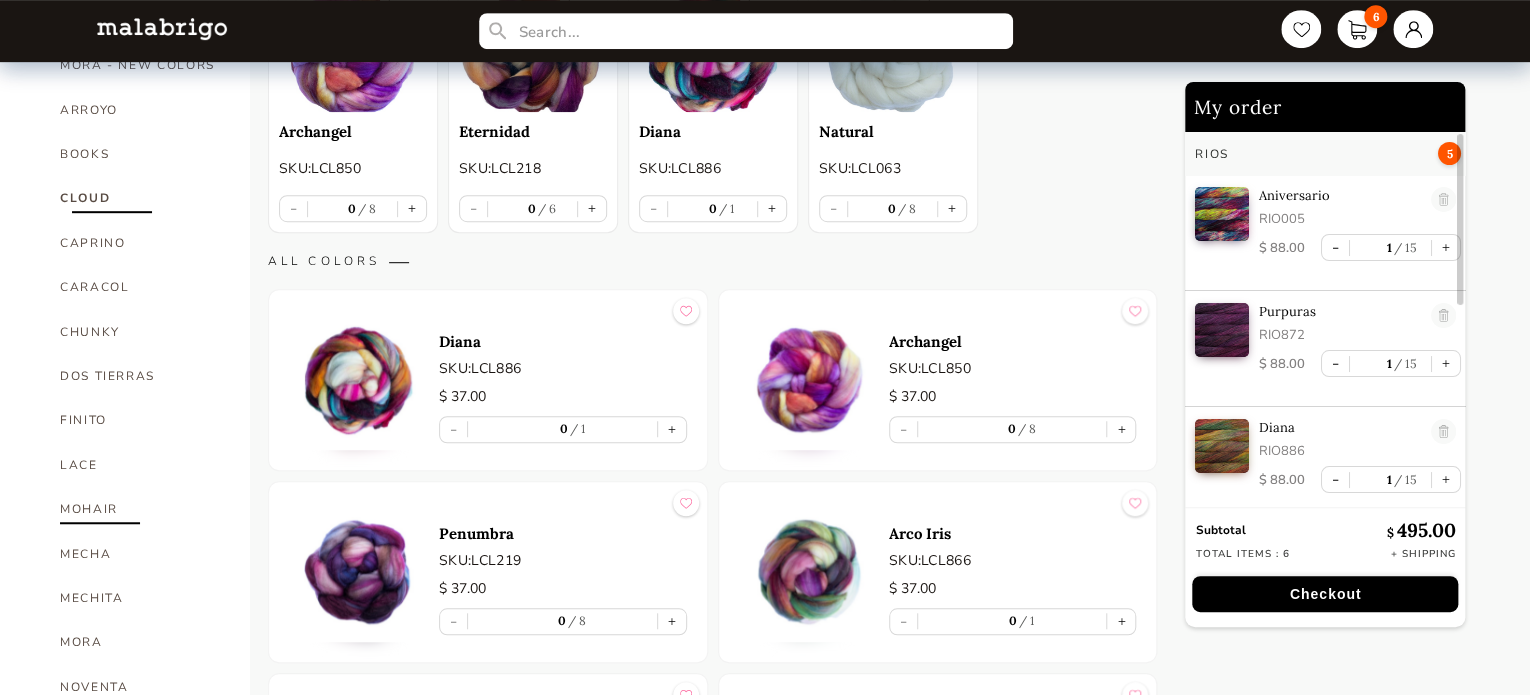 click on "MOHAIR" at bounding box center (140, 509) 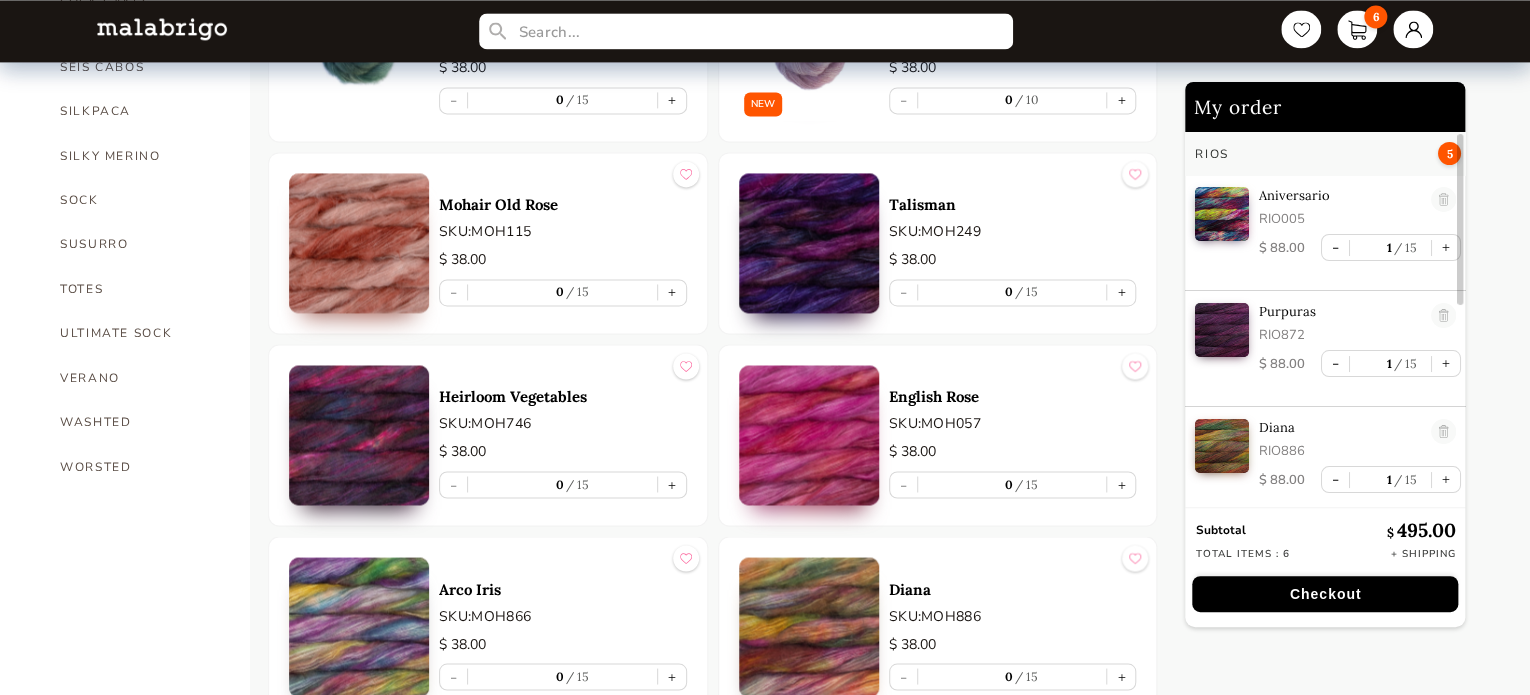 scroll, scrollTop: 1500, scrollLeft: 0, axis: vertical 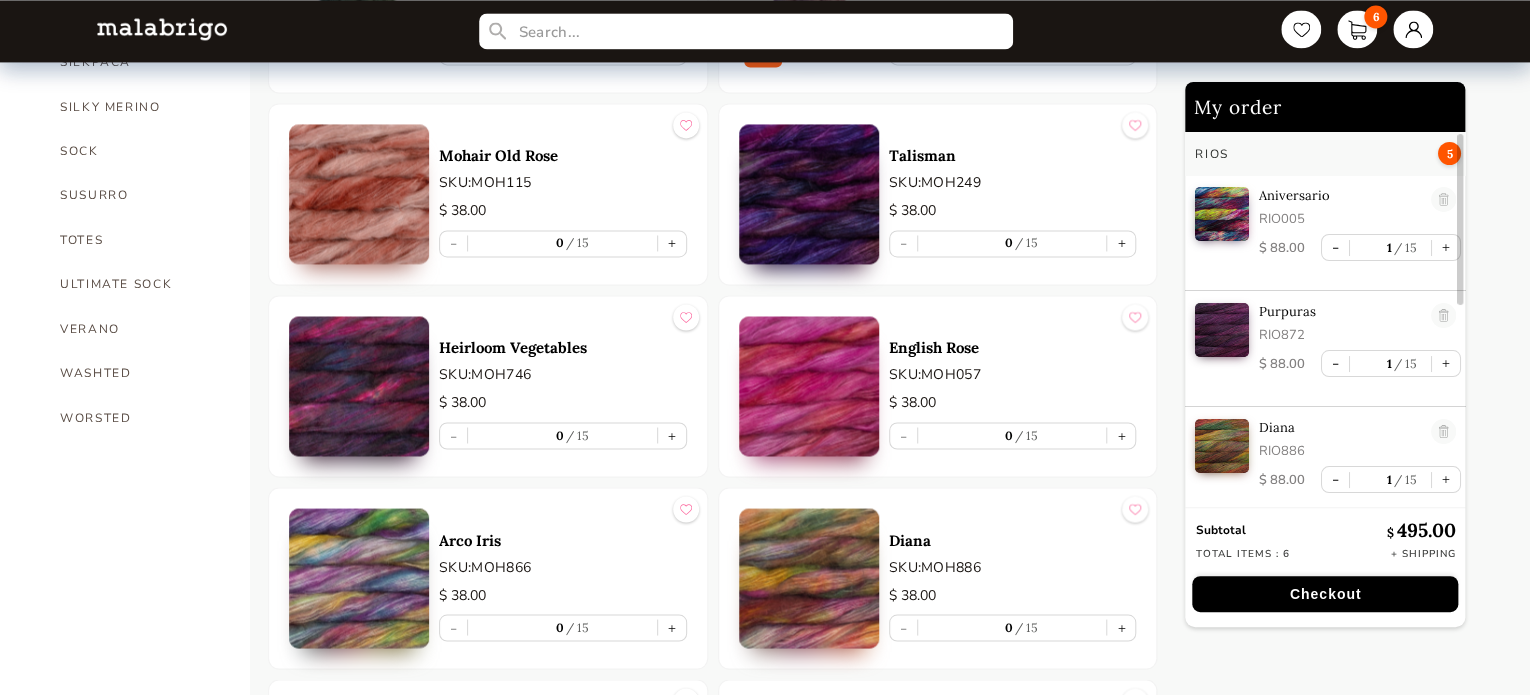 click at bounding box center [809, 194] 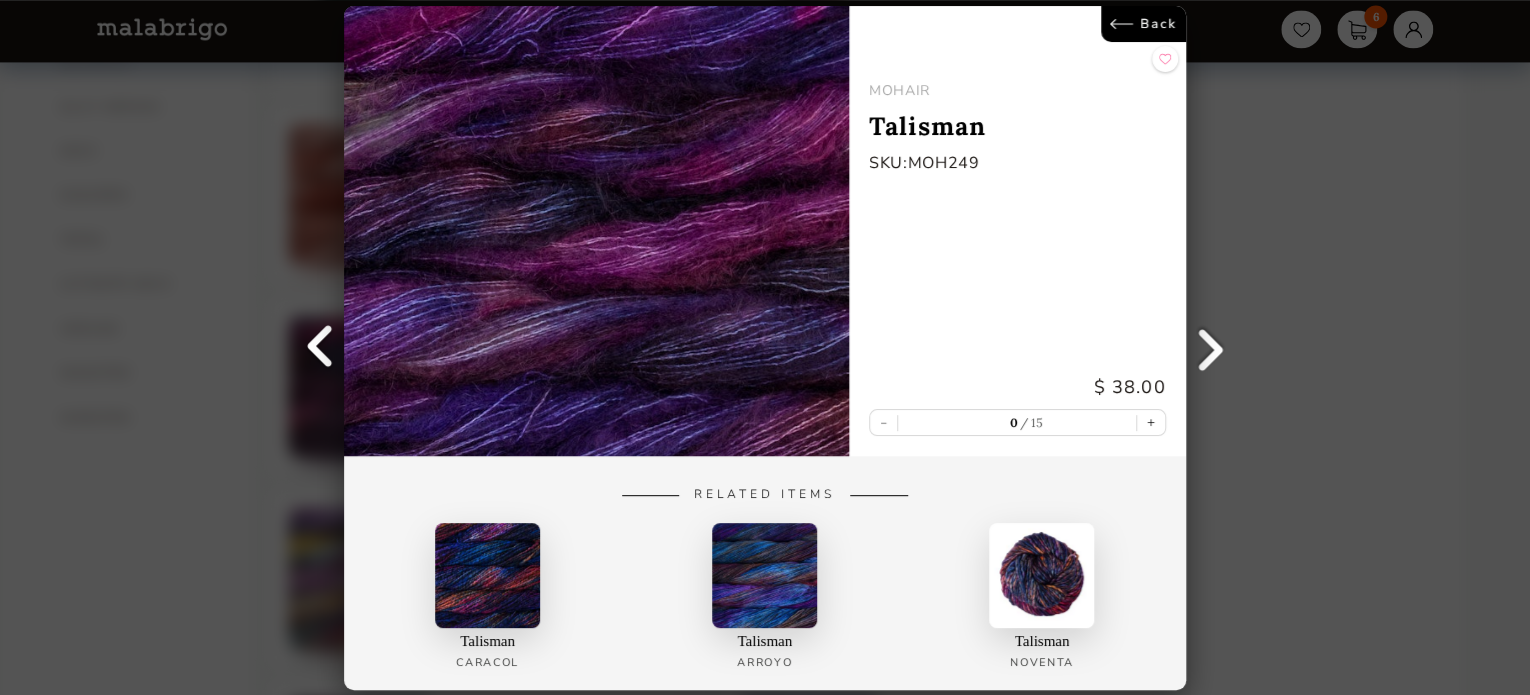 scroll, scrollTop: 1400, scrollLeft: 0, axis: vertical 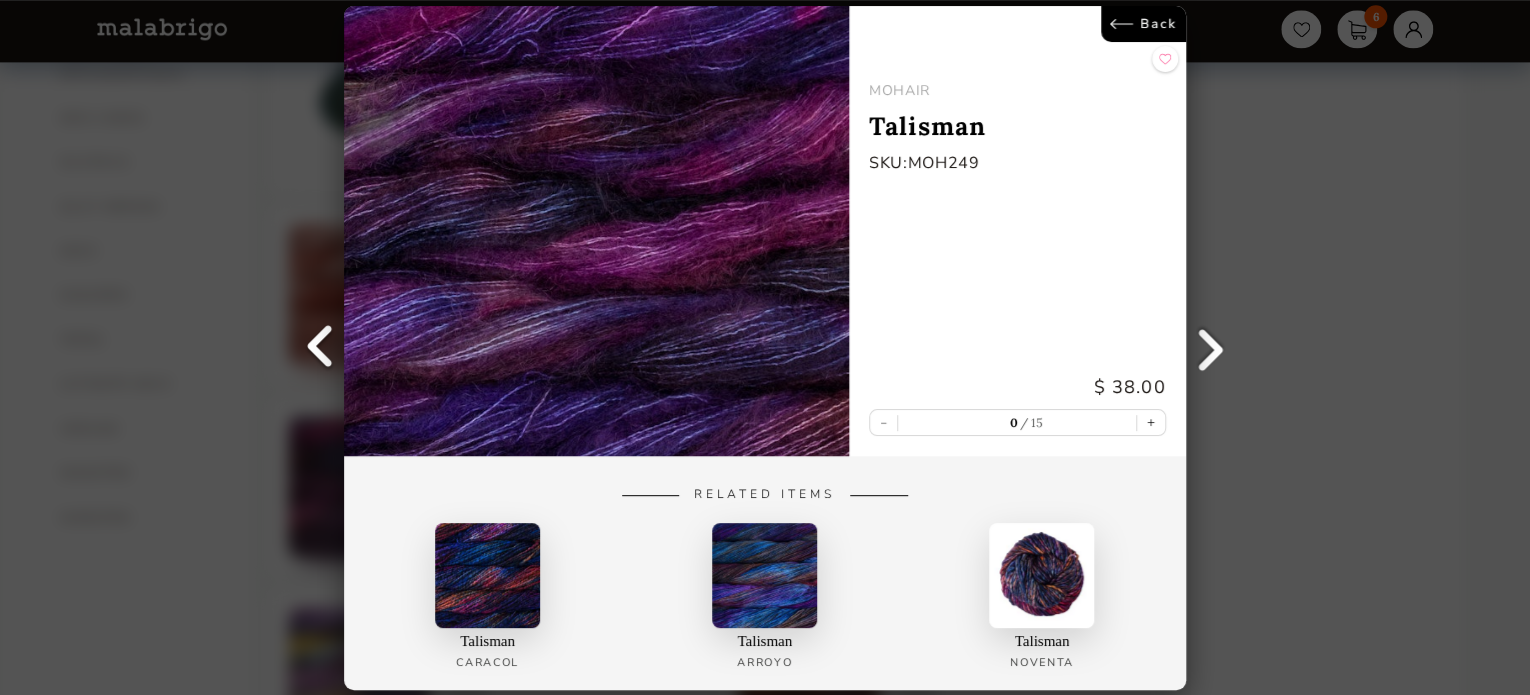 click on "Back" at bounding box center [1143, 24] 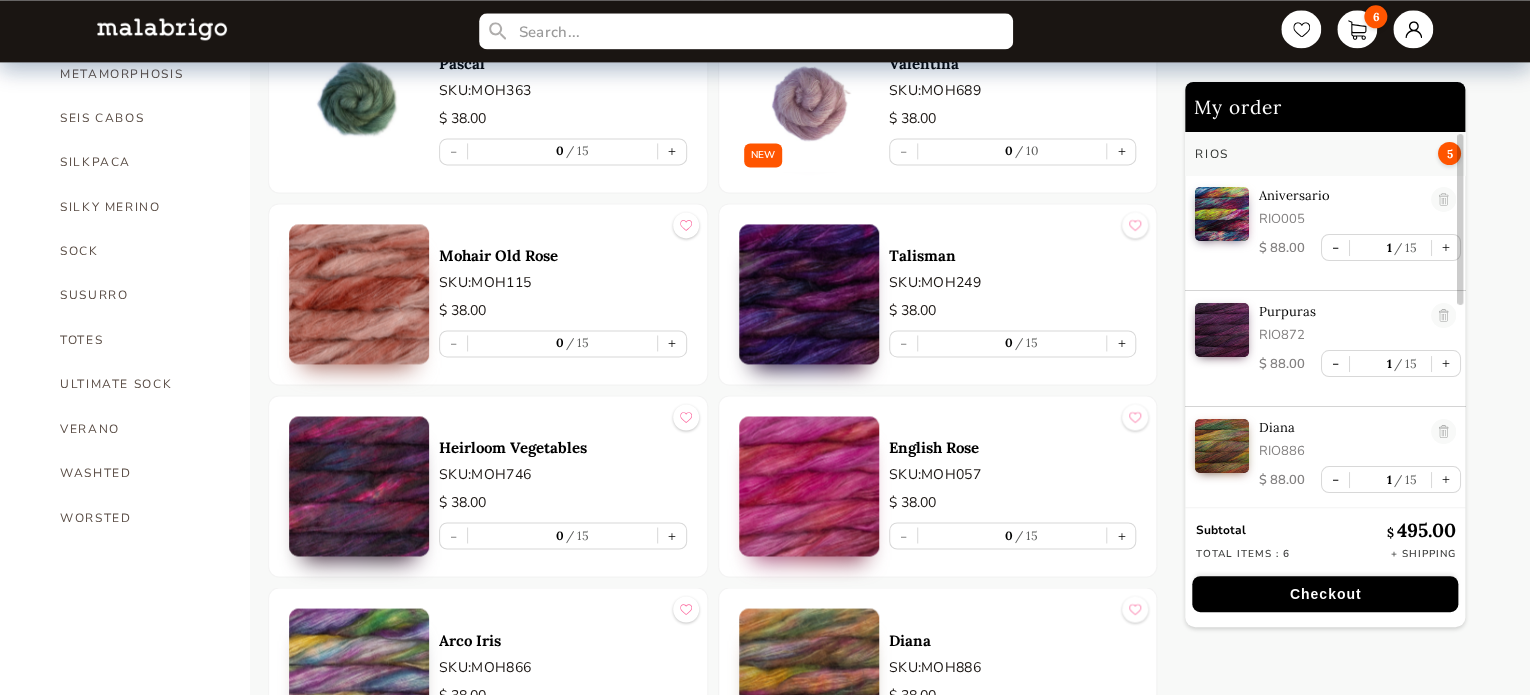click at bounding box center (359, 486) 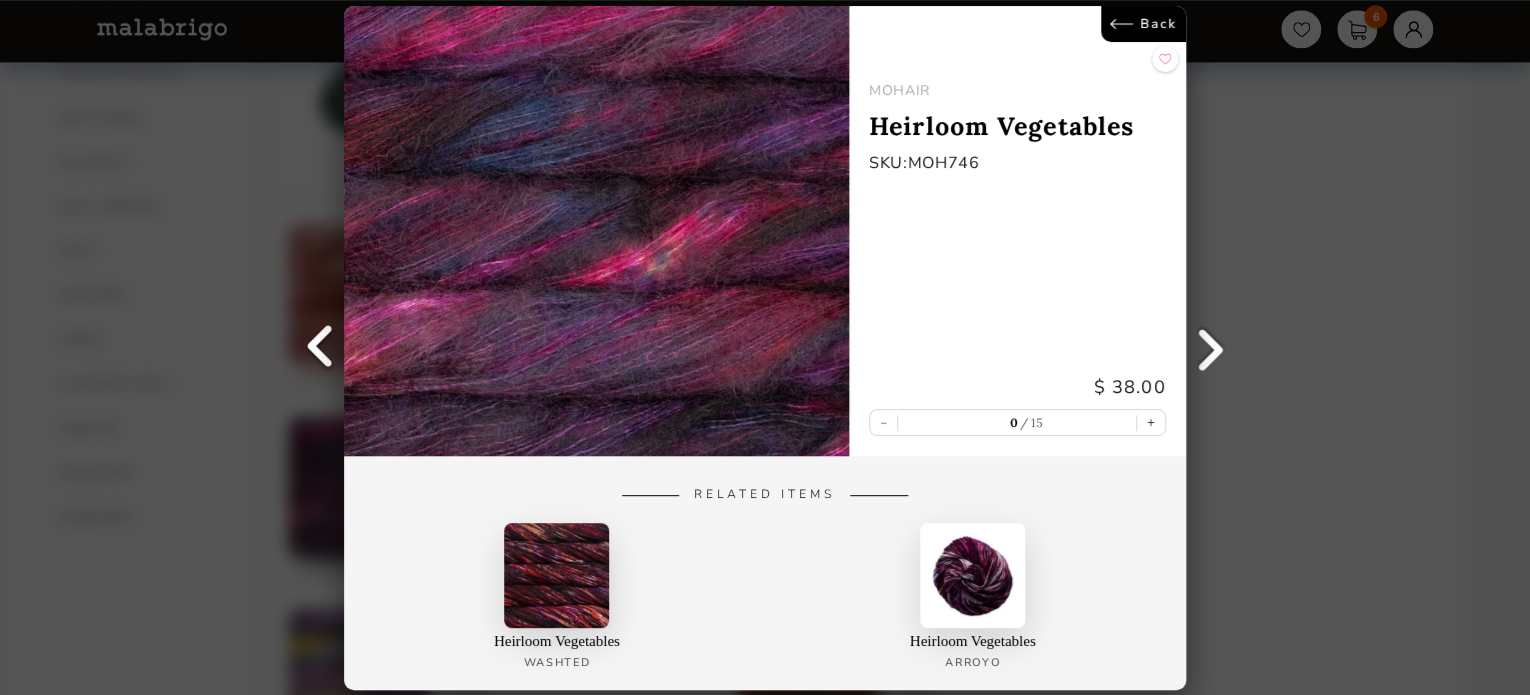 click on "Back MOHAIR Heirloom Vegetables SKU: MOH746 $ 38.00 - 0 15 + Related Items Heirloom Vegetables Washted Heirloom Vegetables Arroyo" at bounding box center (765, 347) 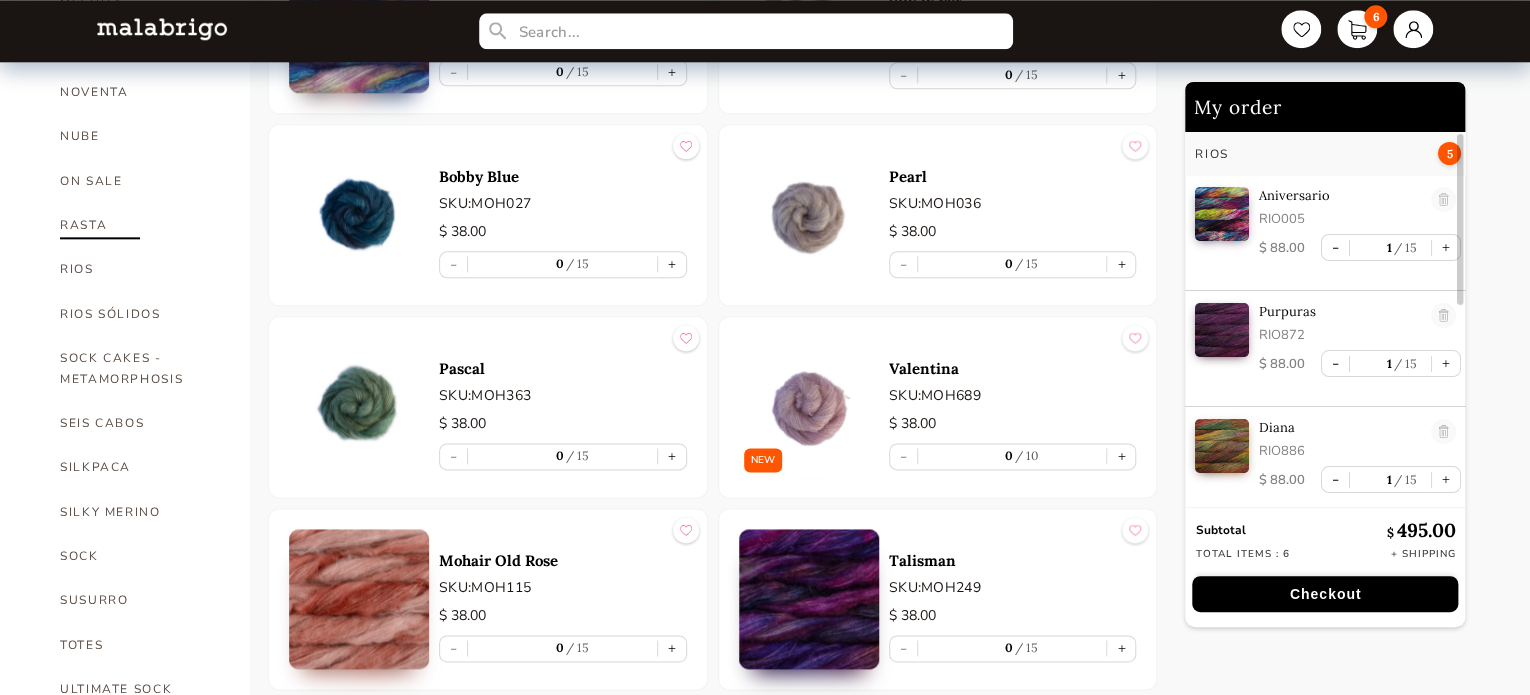 scroll, scrollTop: 1166, scrollLeft: 0, axis: vertical 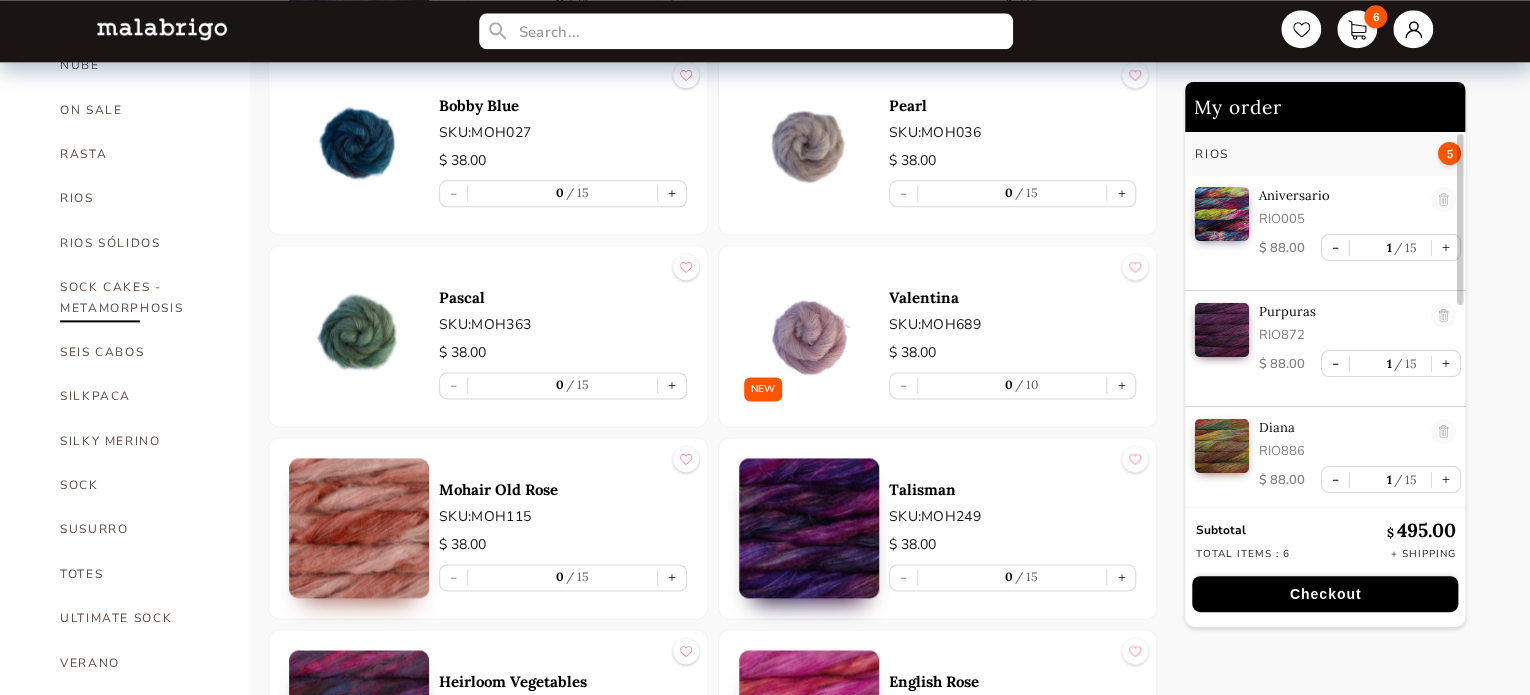 click on "SOCK CAKES - METAMORPHOSIS" at bounding box center [140, 297] 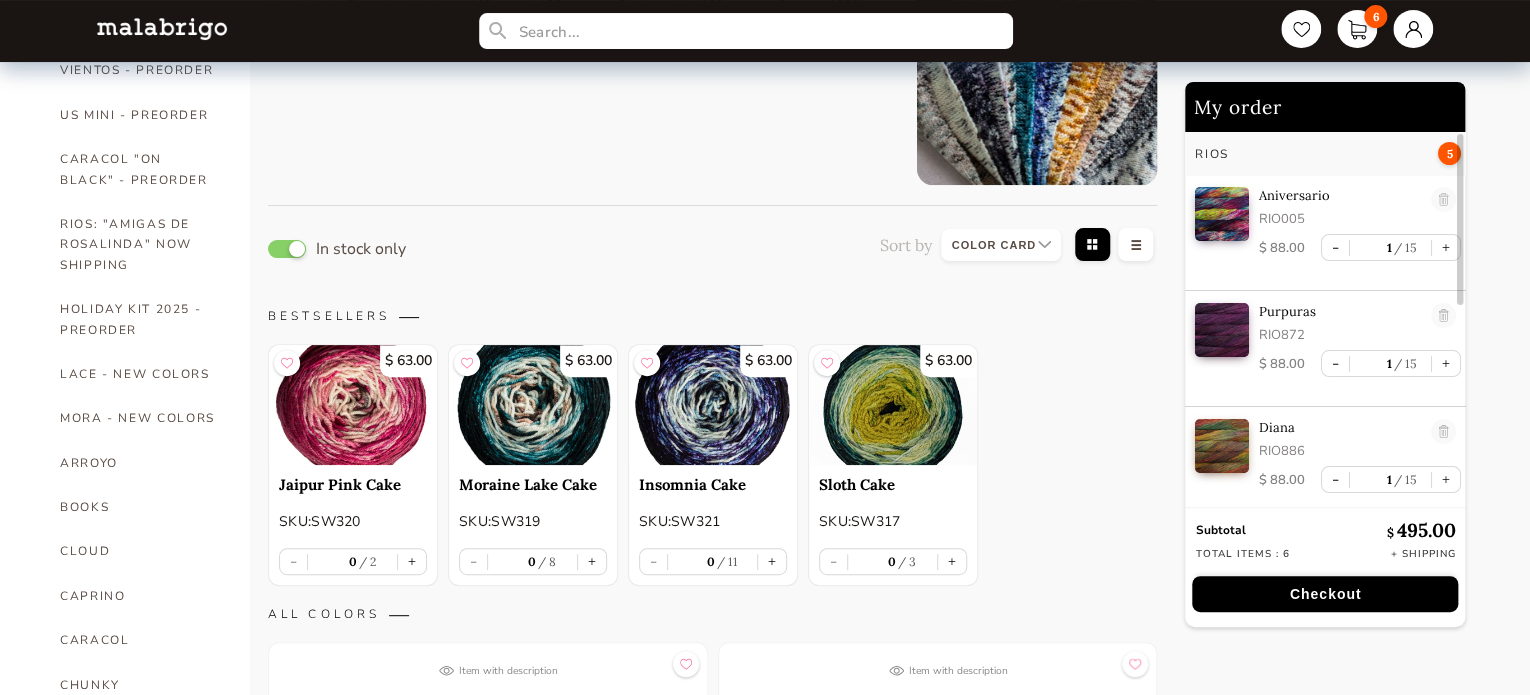 scroll, scrollTop: 0, scrollLeft: 0, axis: both 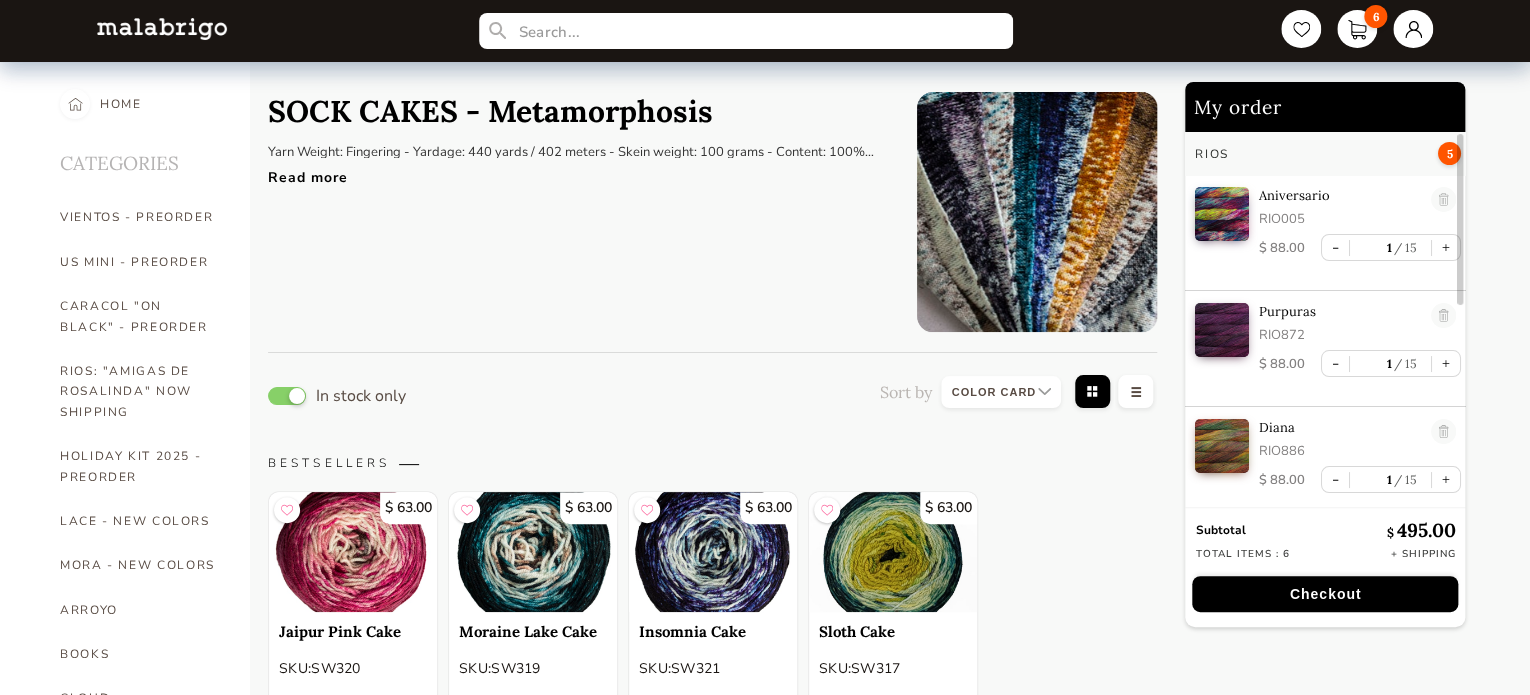 click on "Read more" at bounding box center [577, 172] 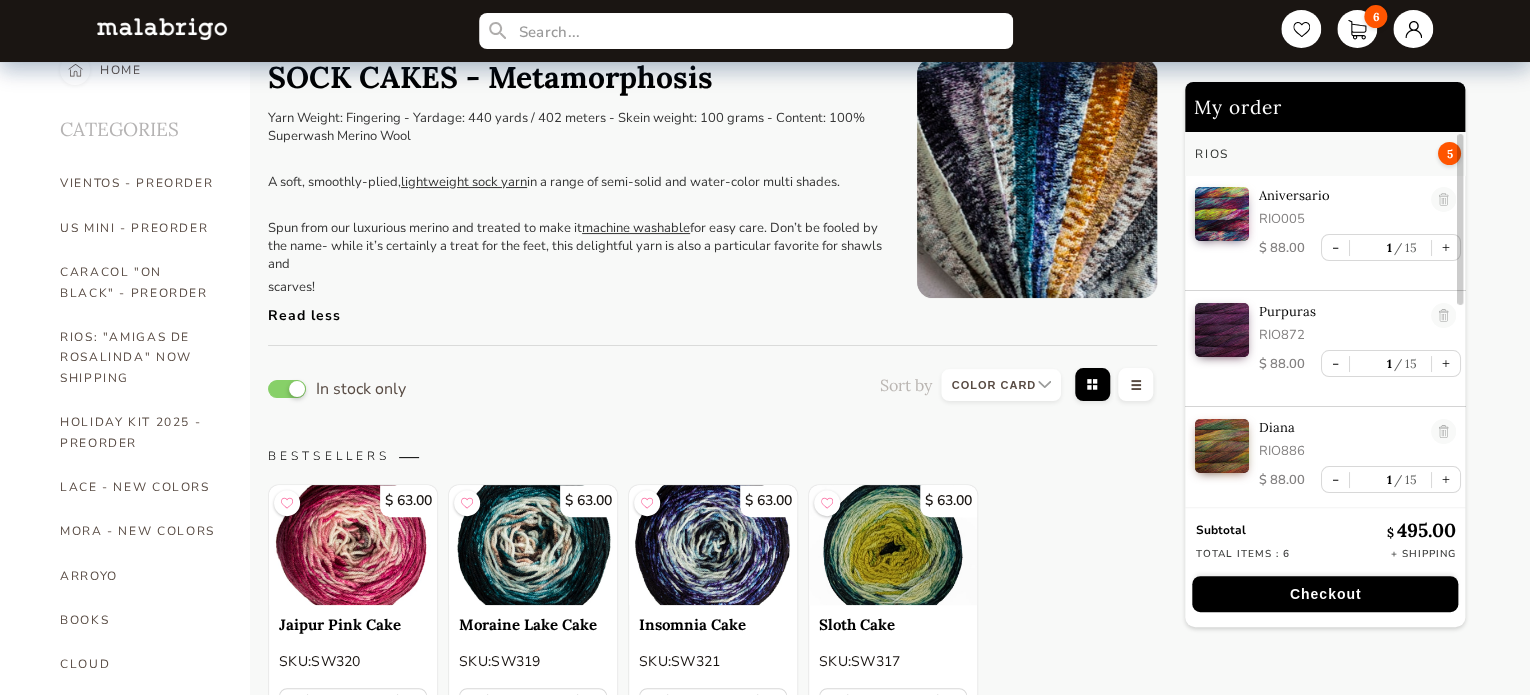 scroll, scrollTop: 0, scrollLeft: 0, axis: both 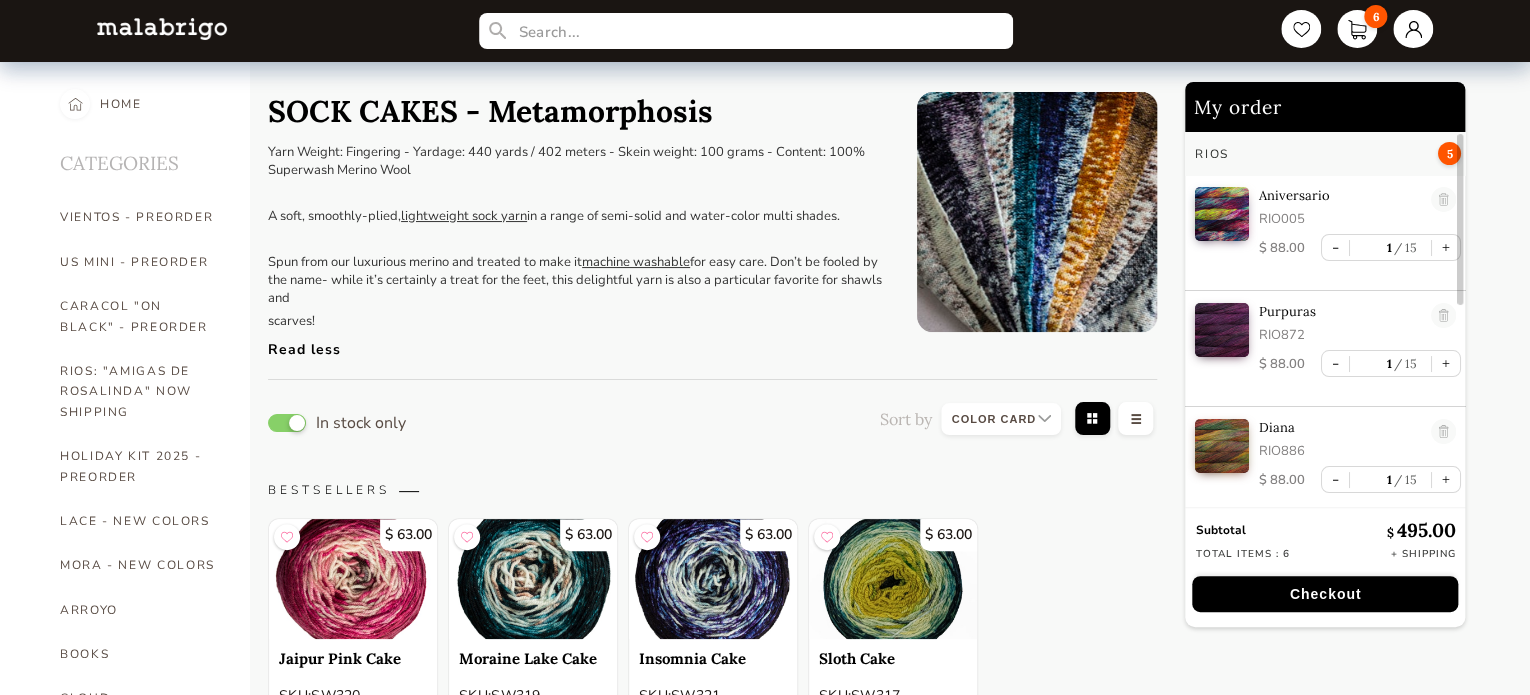 click at bounding box center (1037, 212) 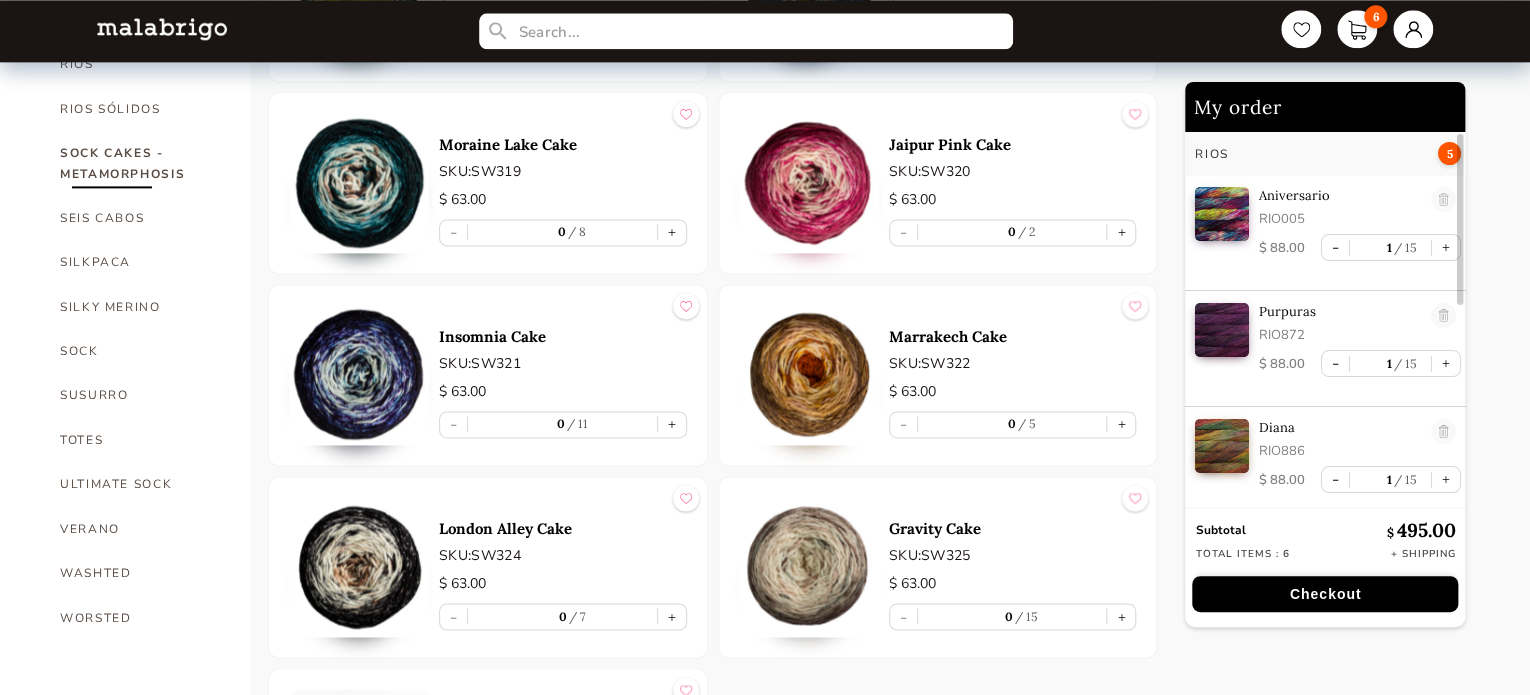 scroll, scrollTop: 1495, scrollLeft: 0, axis: vertical 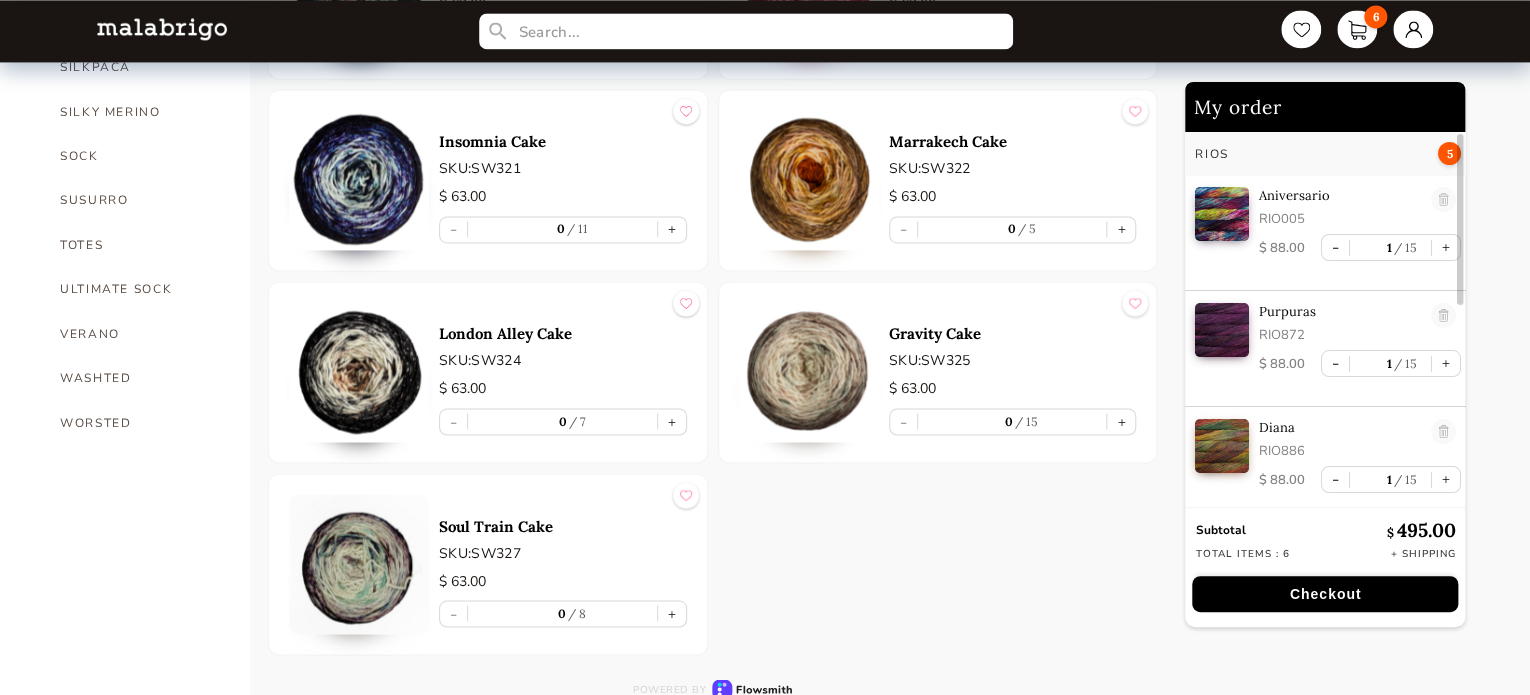 click at bounding box center [359, 564] 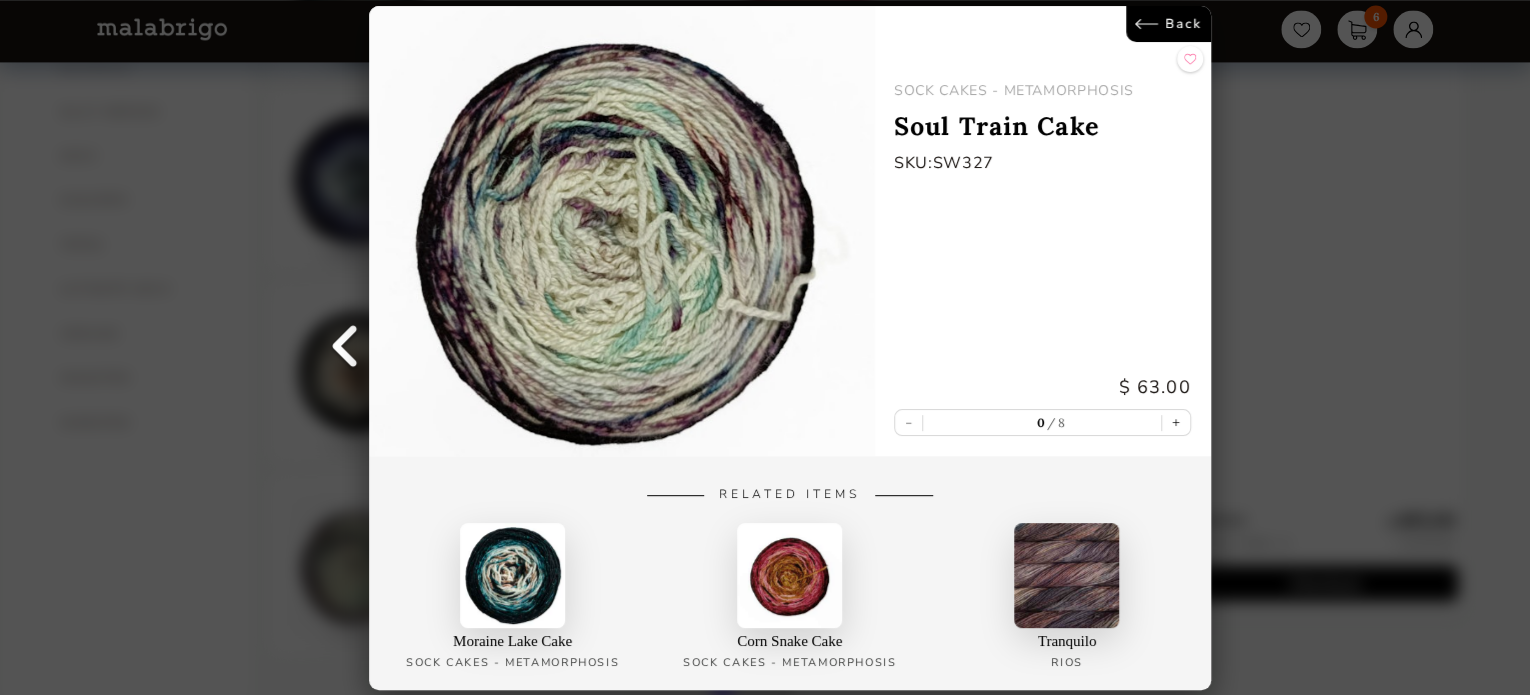 click on "Back SOCK CAKES - METAMORPHOSIS Soul Train Cake SKU: SW327 $ 63.00 - 0 8 + Related Items Moraine Lake Cake SOCK CAKES - Metamorphosis Corn Snake Cake SOCK CAKES - Metamorphosis Tranquilo Rios" at bounding box center (765, 347) 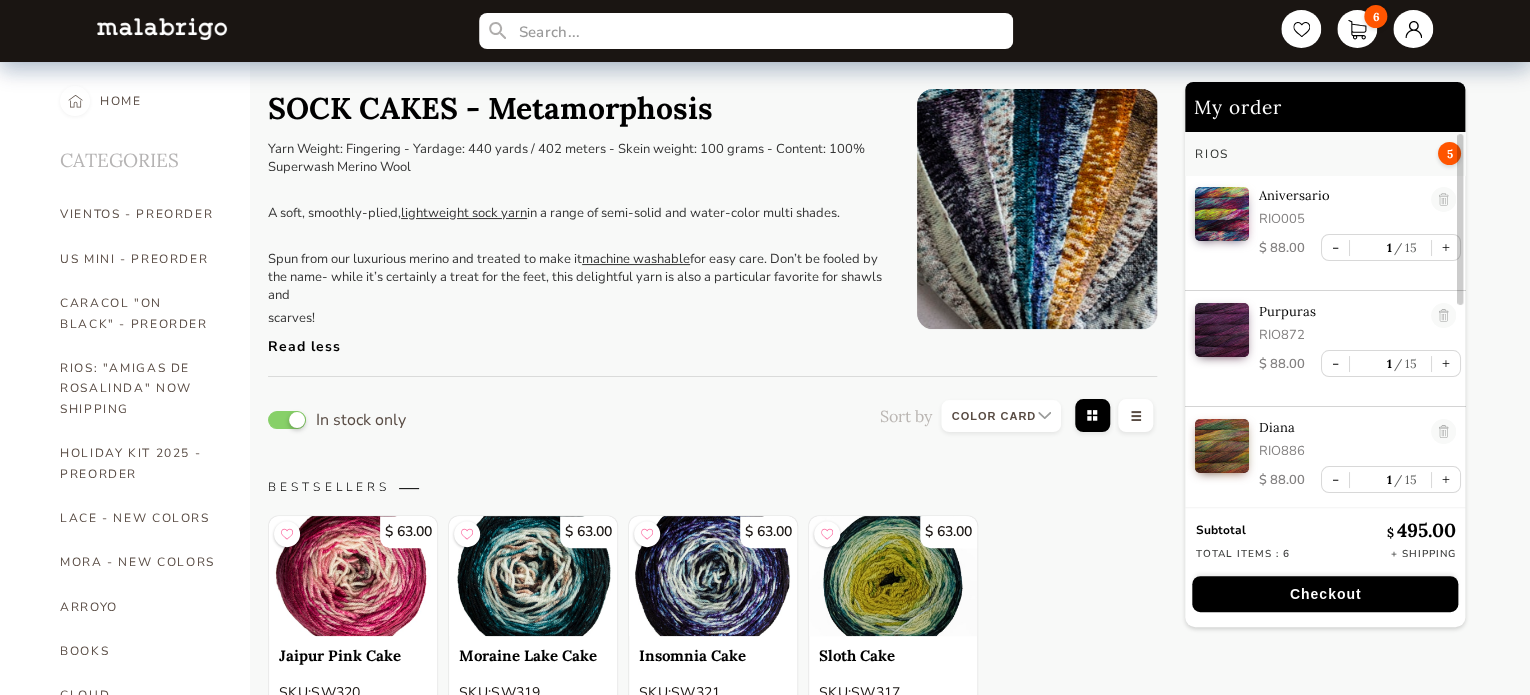scroll, scrollTop: 0, scrollLeft: 0, axis: both 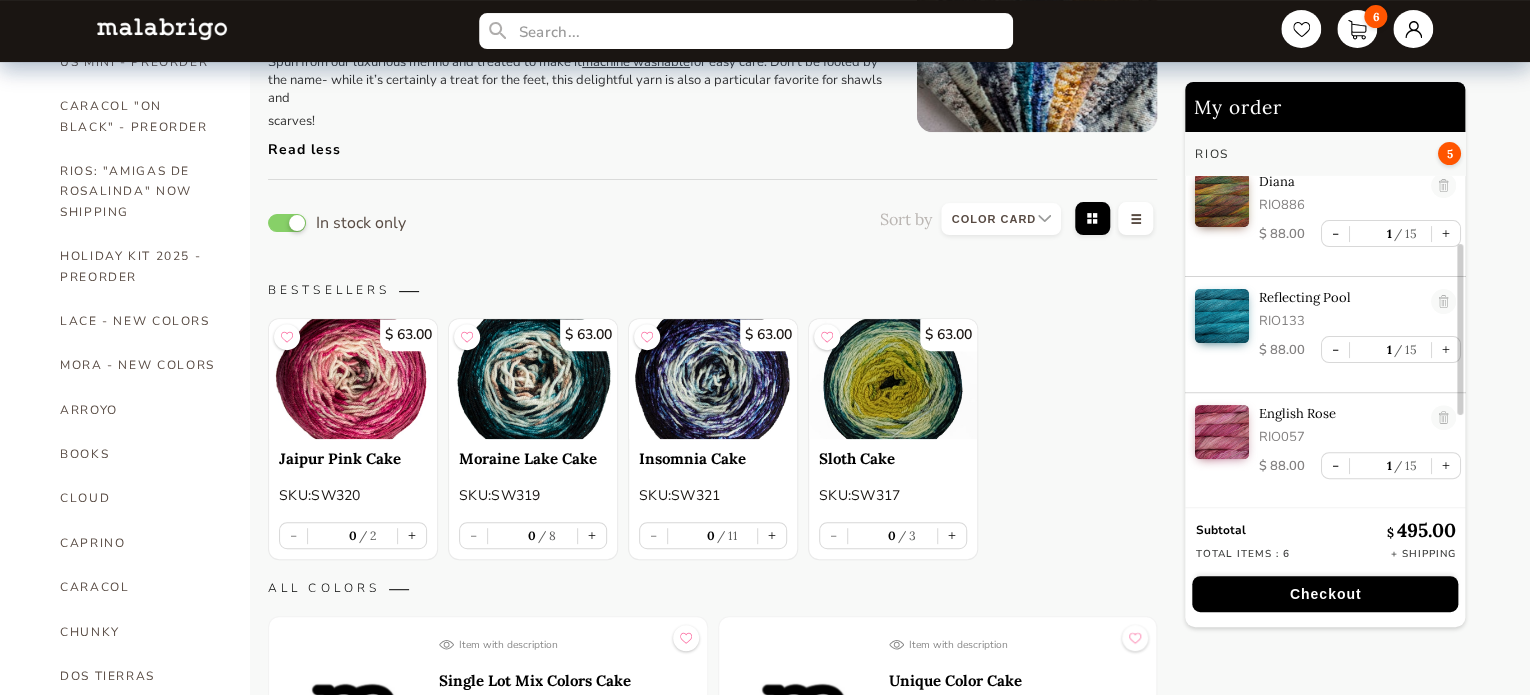 click on "Checkout" at bounding box center [1325, 594] 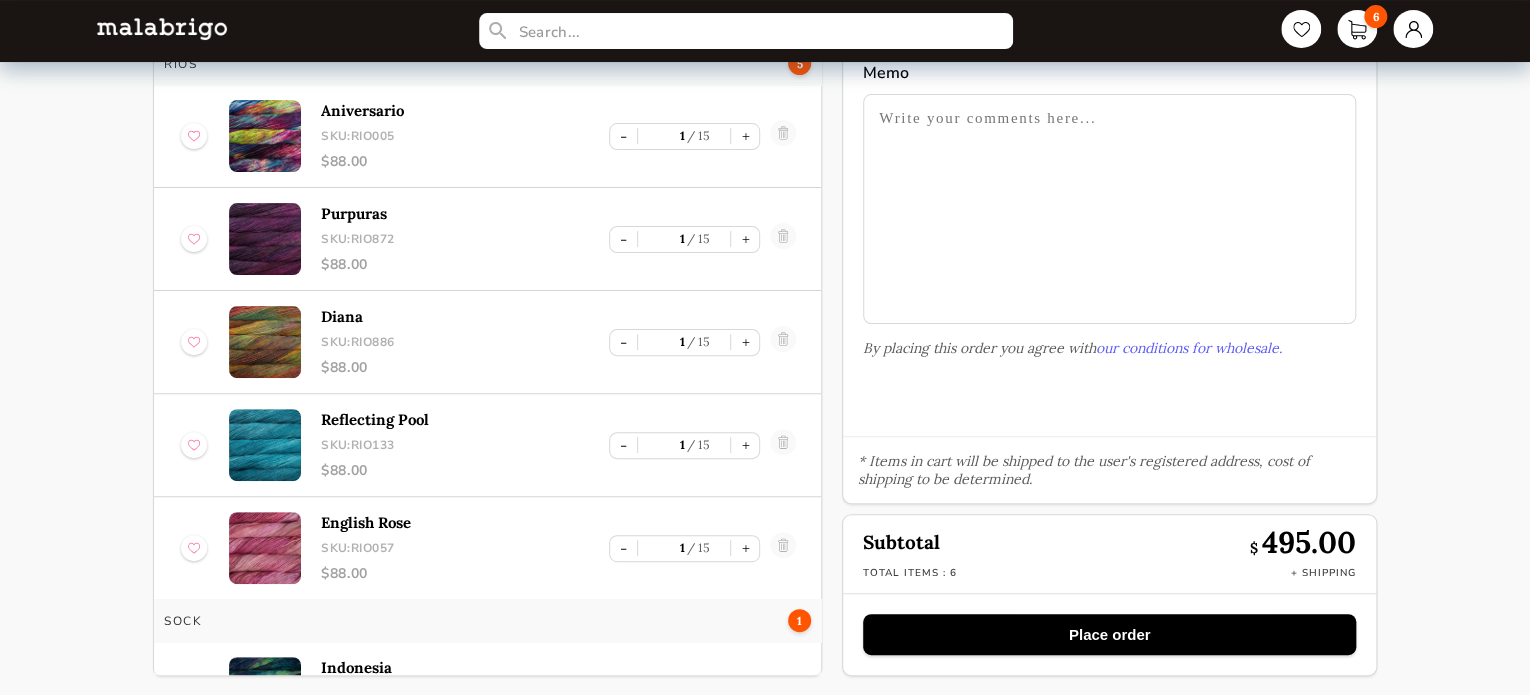 click on "Place order" at bounding box center (1109, 634) 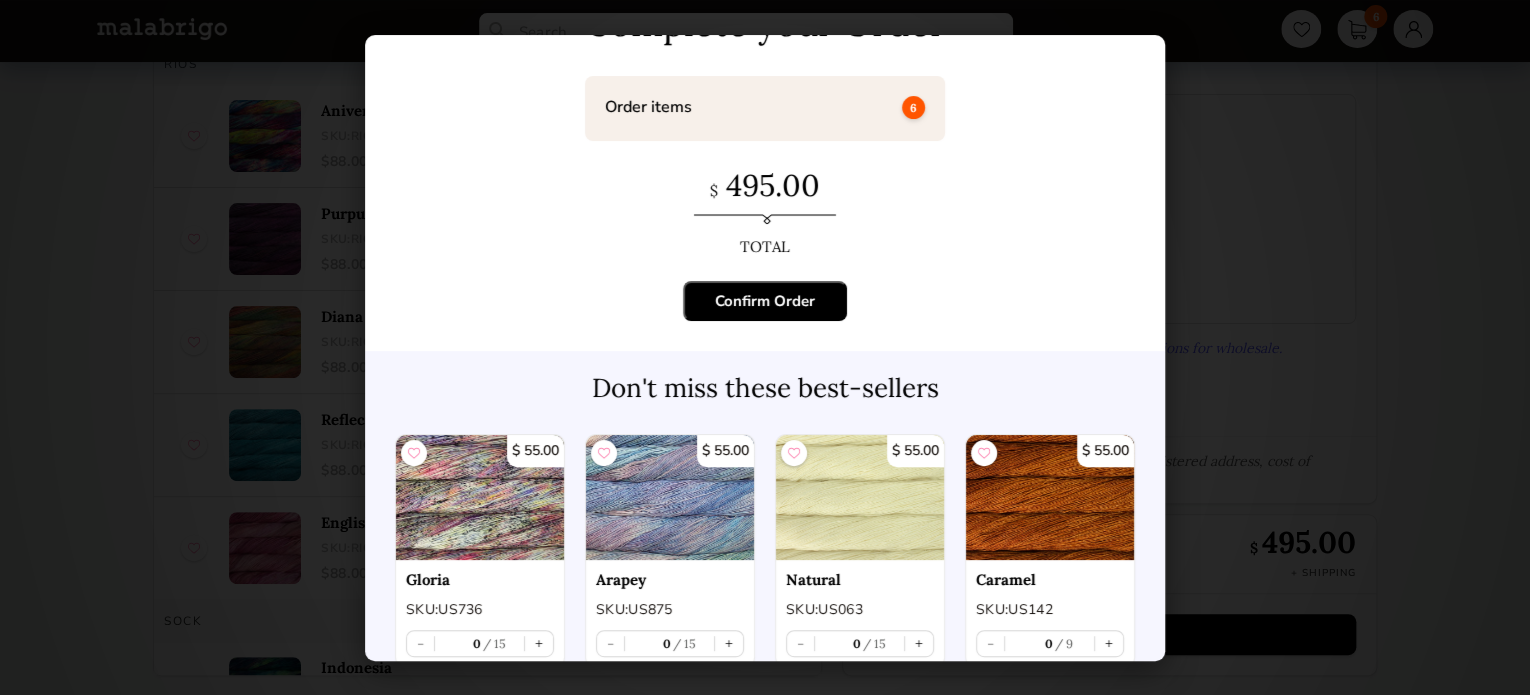 scroll, scrollTop: 102, scrollLeft: 0, axis: vertical 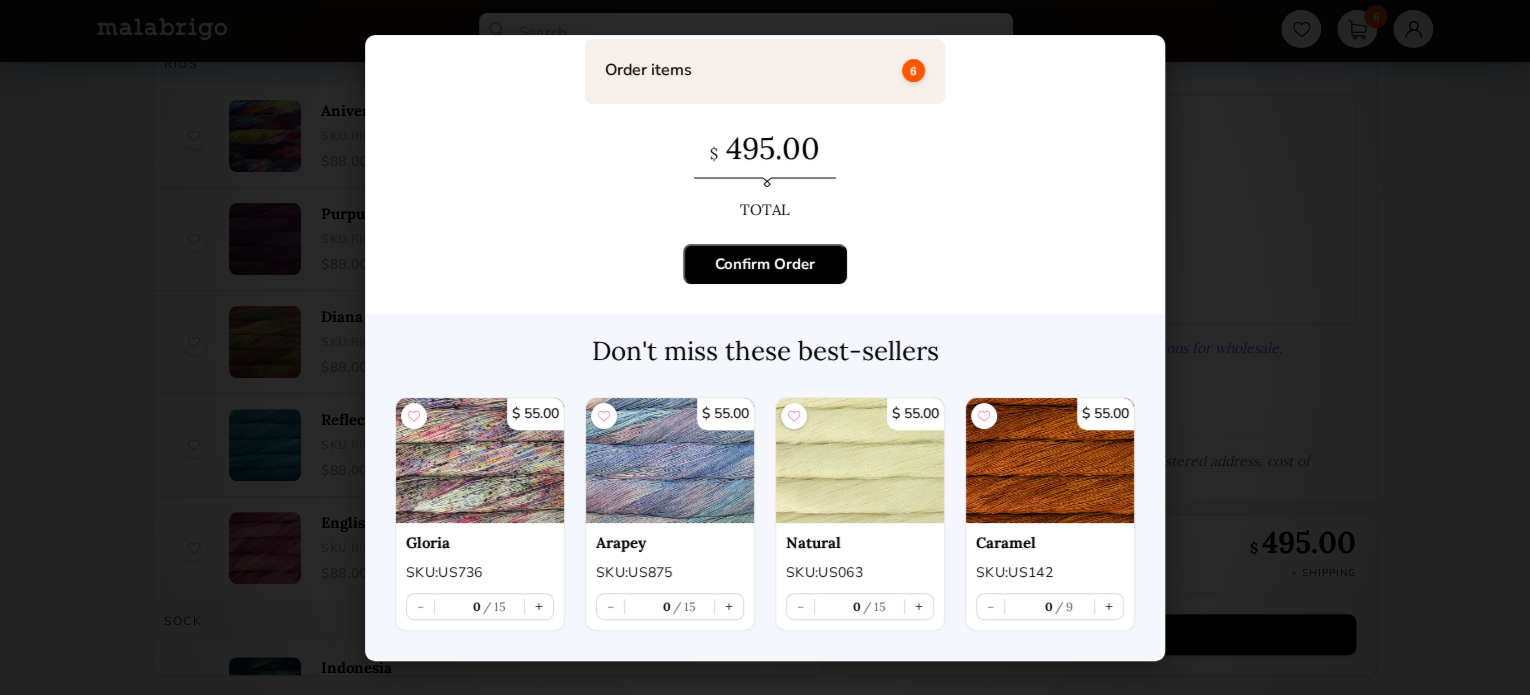 click on "Confirm Order" at bounding box center (765, 264) 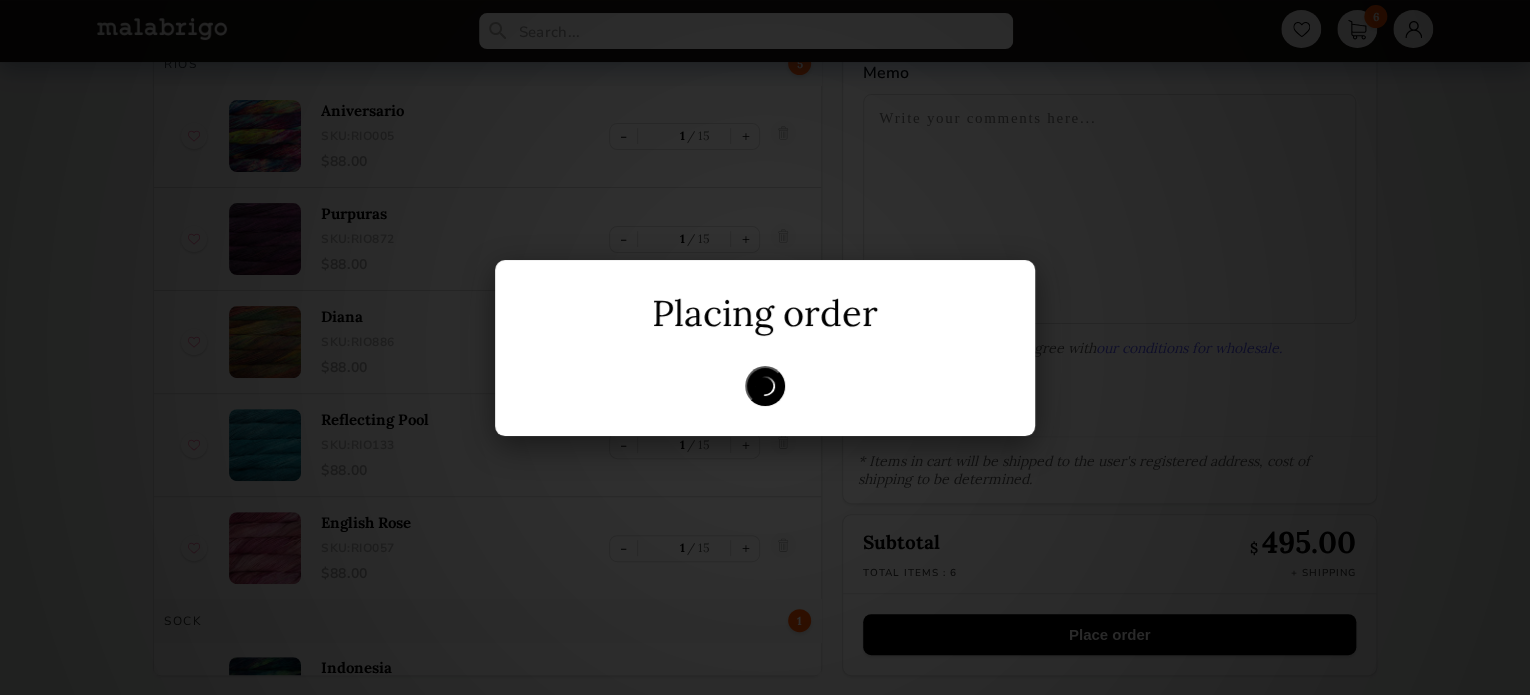 scroll, scrollTop: 0, scrollLeft: 0, axis: both 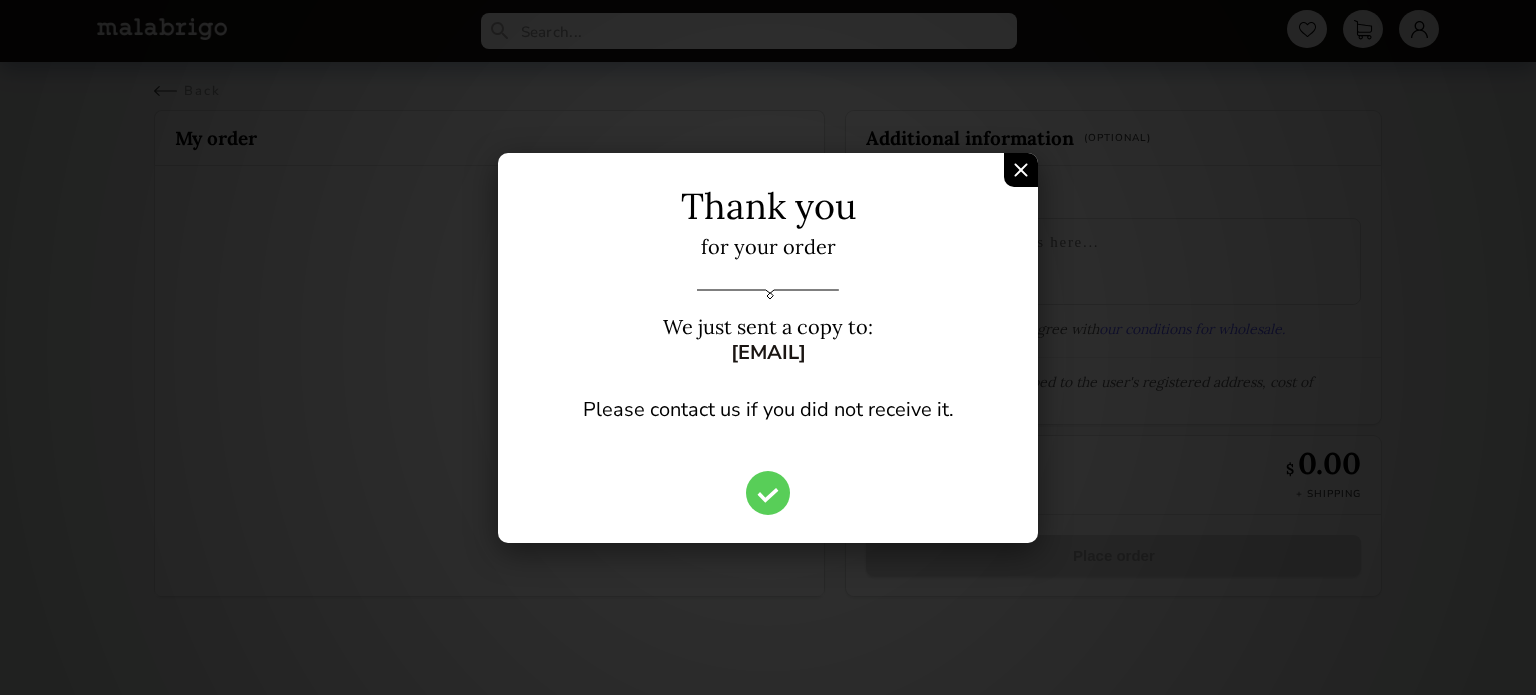 click at bounding box center (1021, 170) 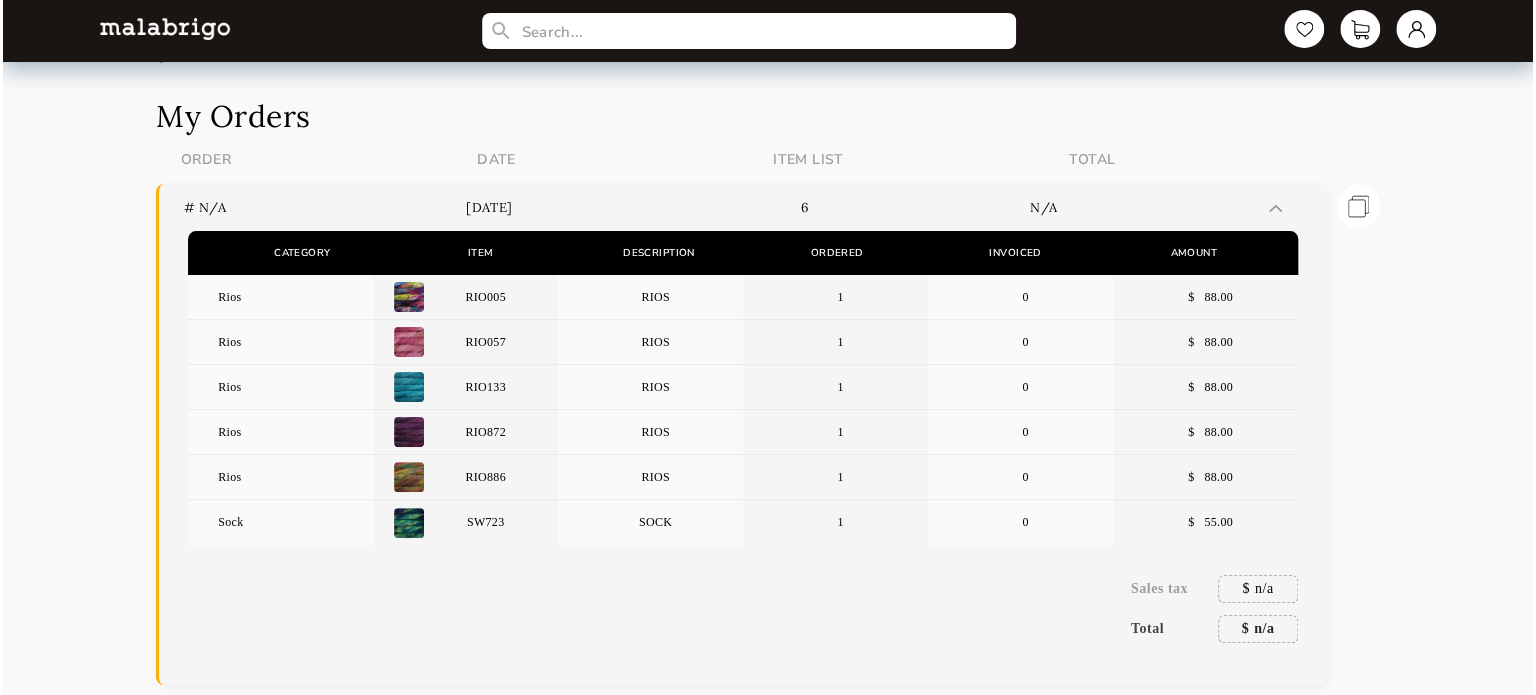 scroll, scrollTop: 0, scrollLeft: 0, axis: both 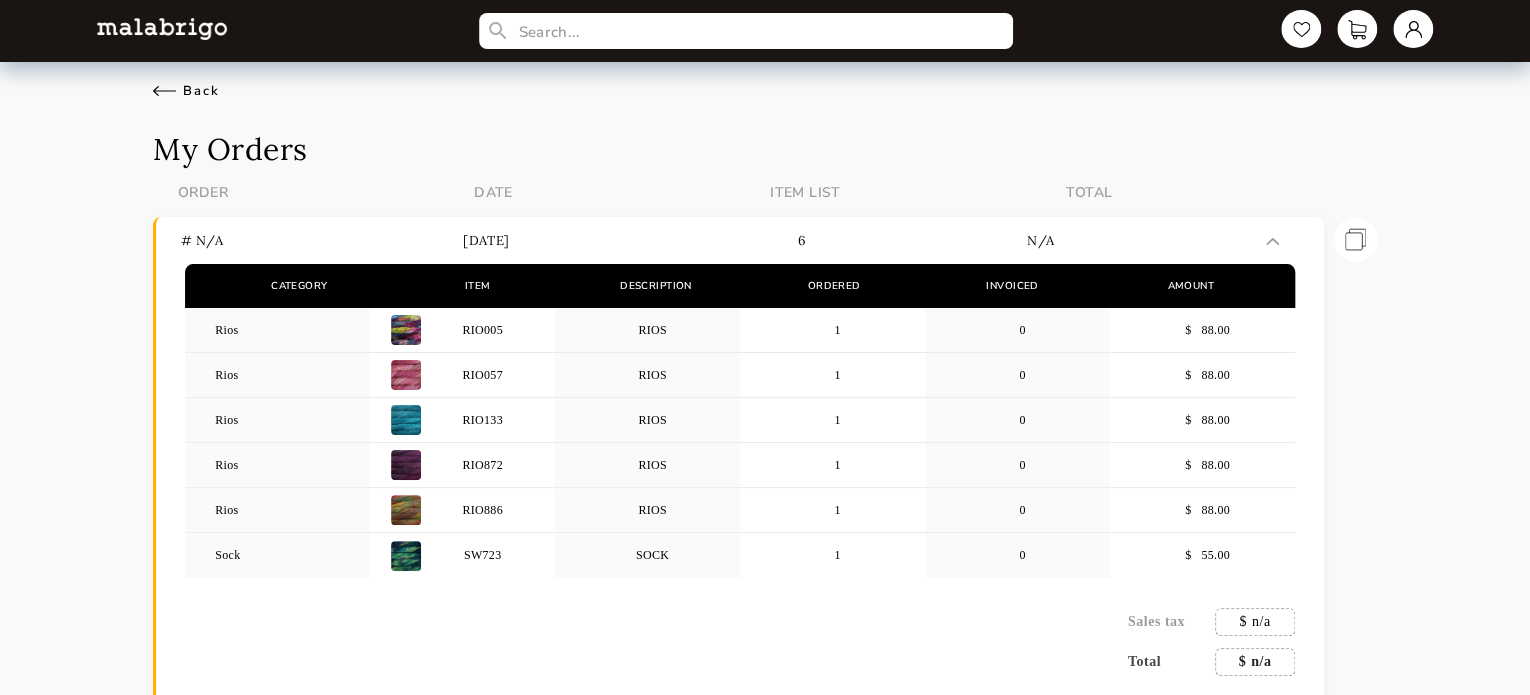 click on "Back" at bounding box center (186, 91) 